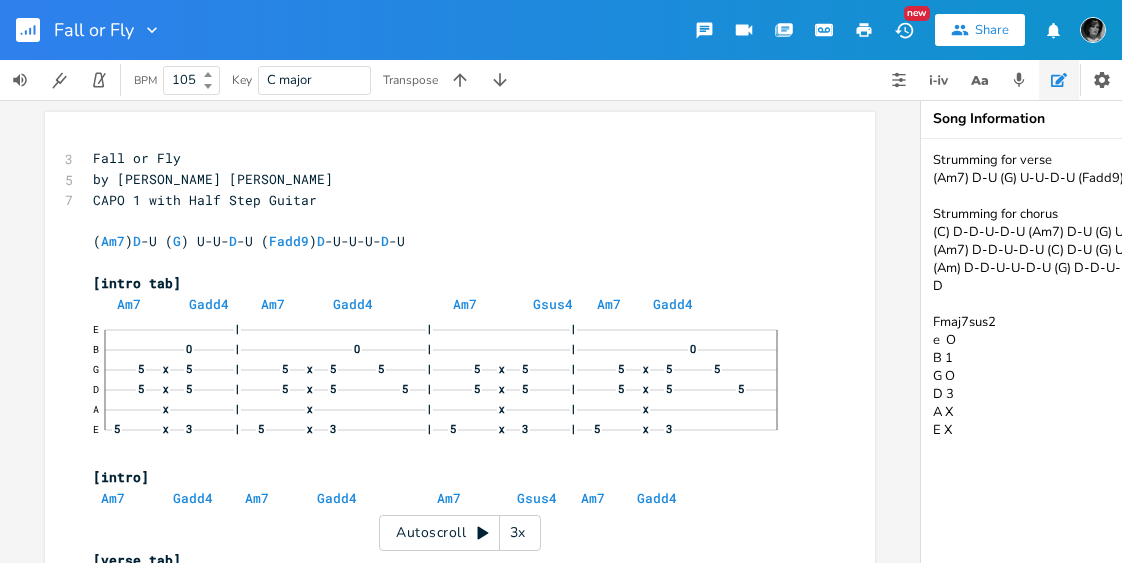 scroll, scrollTop: 0, scrollLeft: 0, axis: both 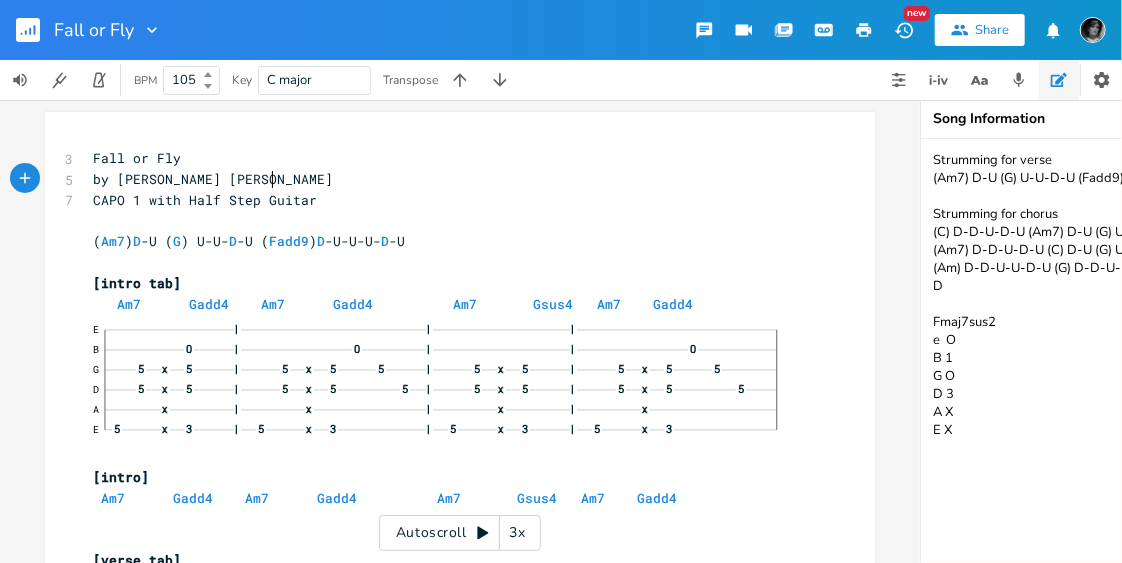 click on "by [PERSON_NAME] [PERSON_NAME]" at bounding box center (213, 179) 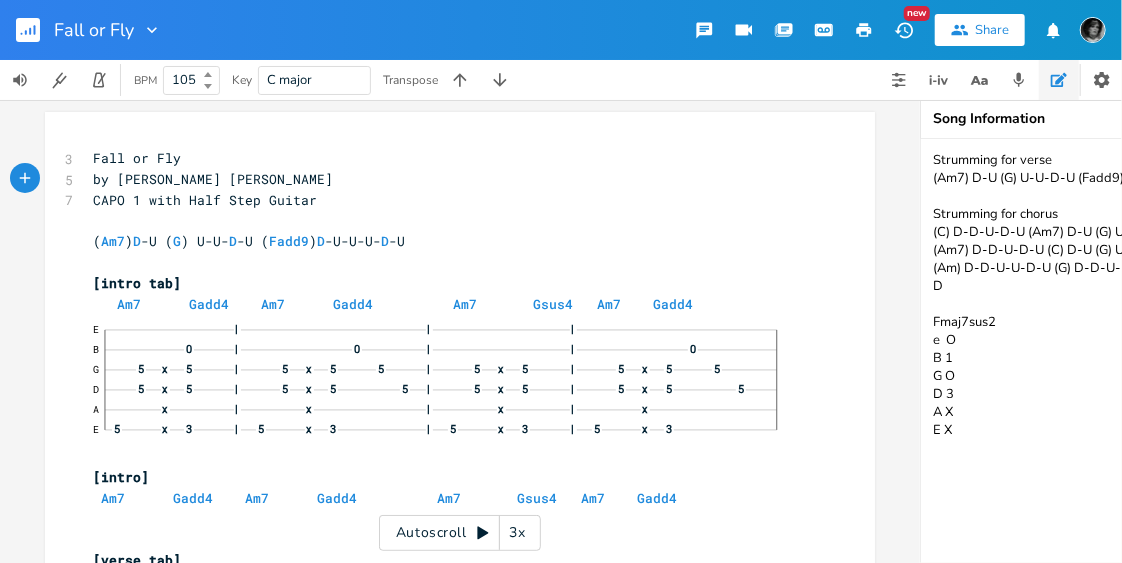 click on "by [PERSON_NAME] [PERSON_NAME]" at bounding box center (213, 179) 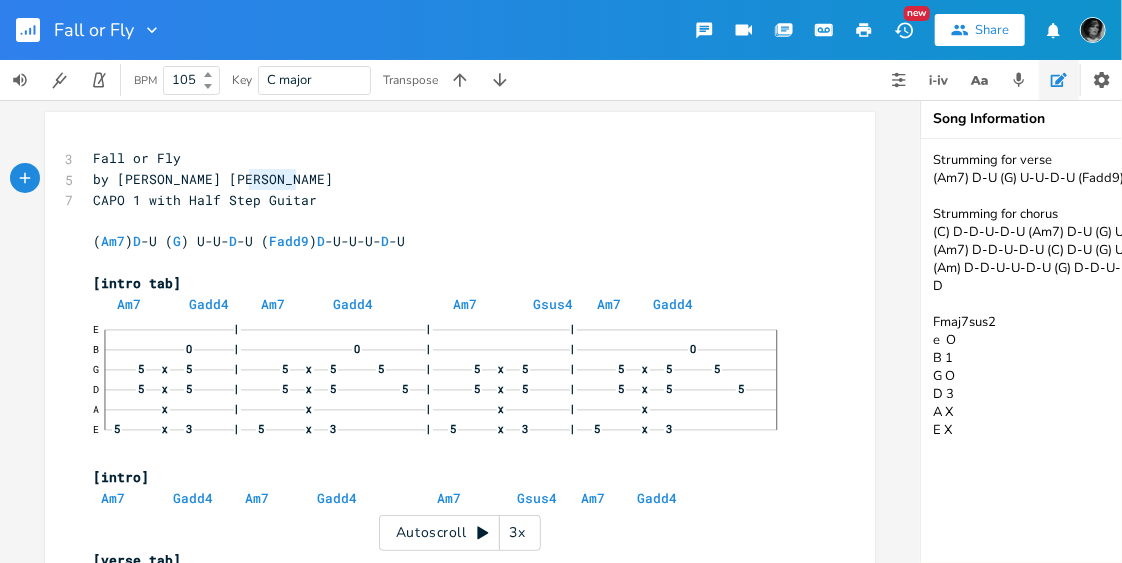 click on "by [PERSON_NAME] [PERSON_NAME]" at bounding box center (213, 179) 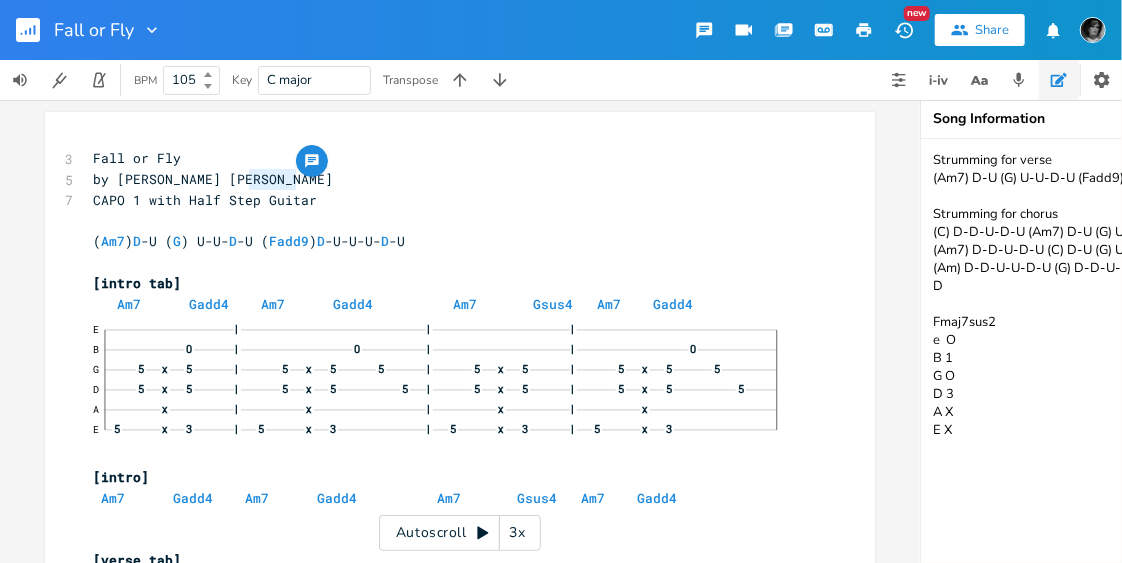 scroll, scrollTop: 0, scrollLeft: 2, axis: horizontal 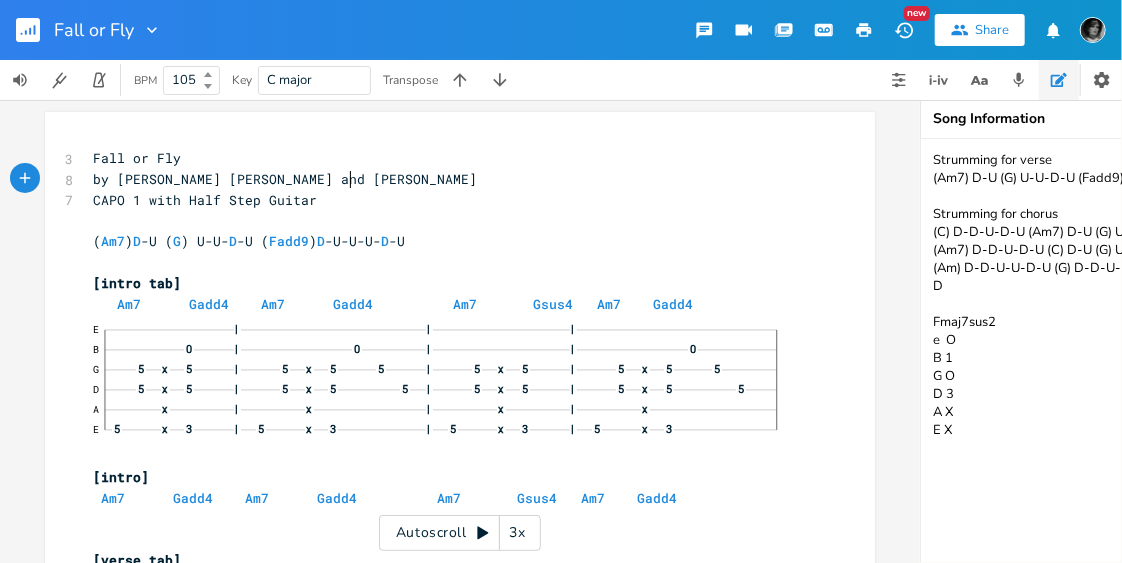 type on "and [PERSON_NAME]" 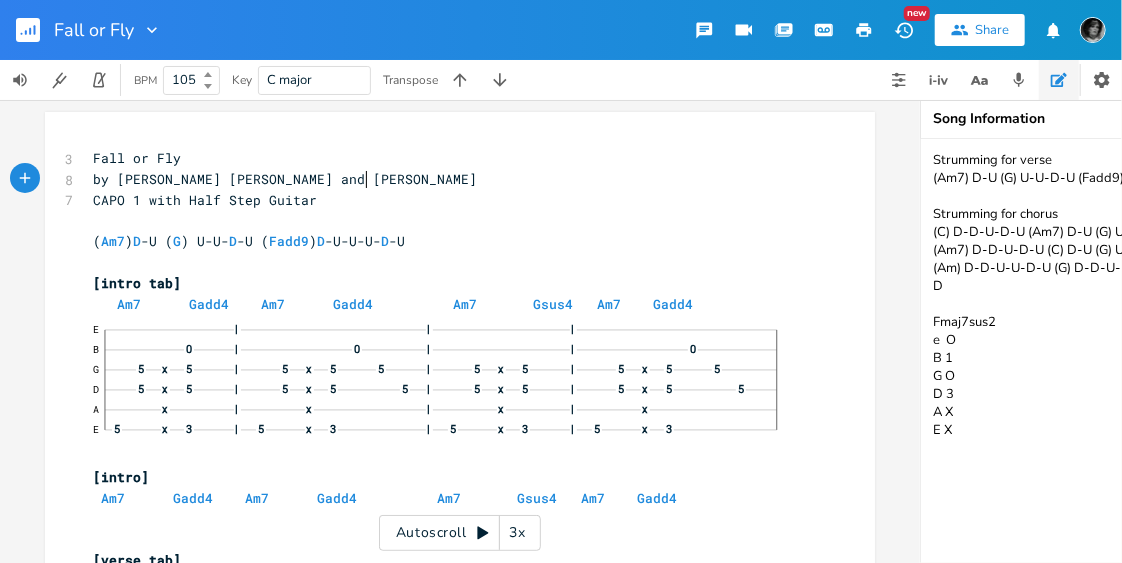 scroll, scrollTop: 0, scrollLeft: 93, axis: horizontal 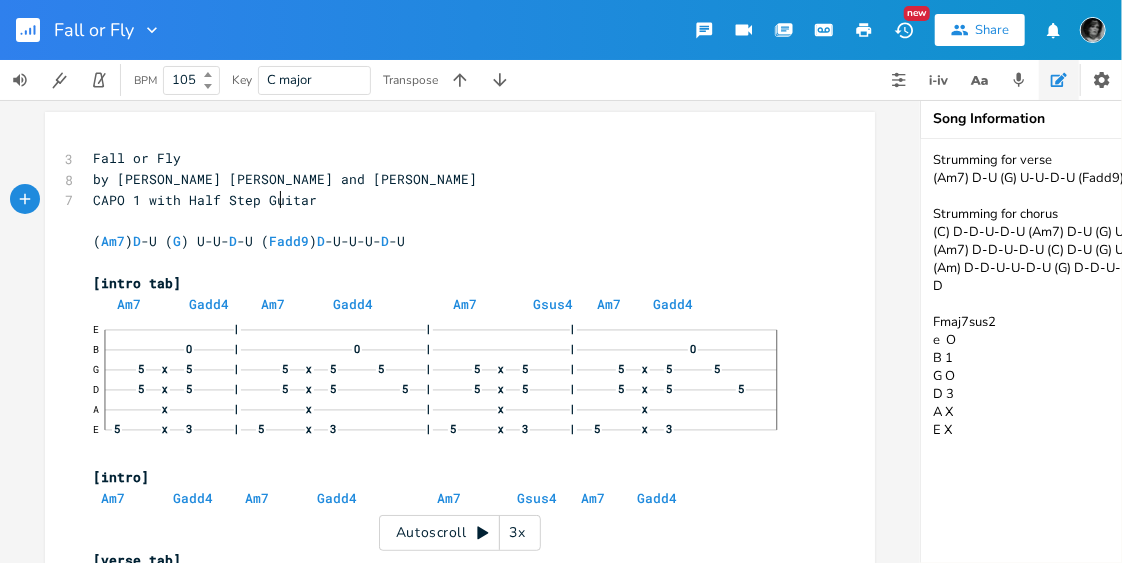 click on "CAPO 1 with Half Step Guitar" at bounding box center [205, 200] 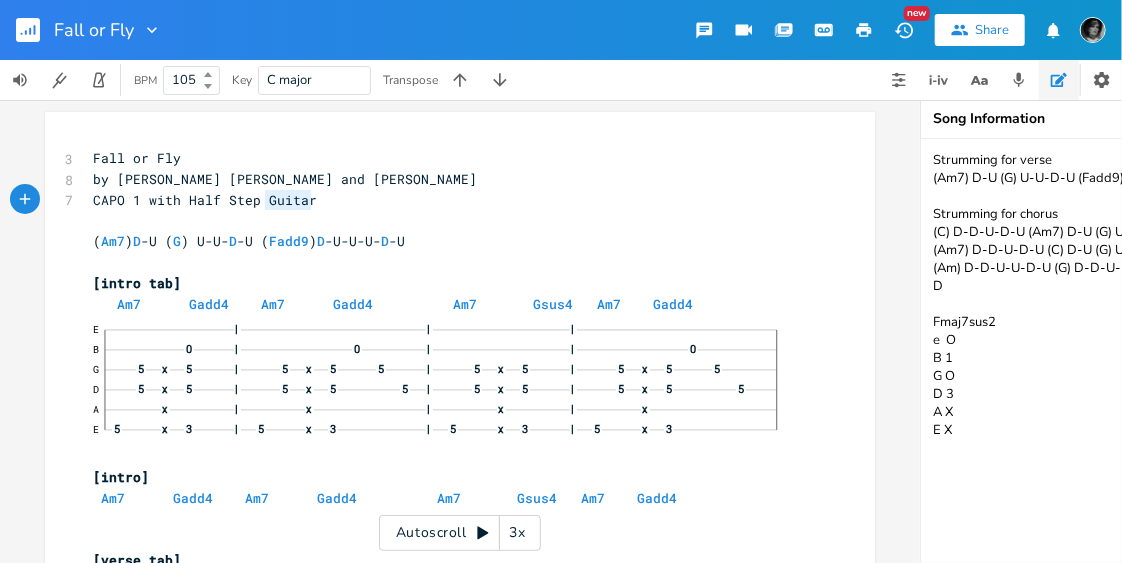 click on "CAPO 1 with Half Step Guitar" at bounding box center (205, 200) 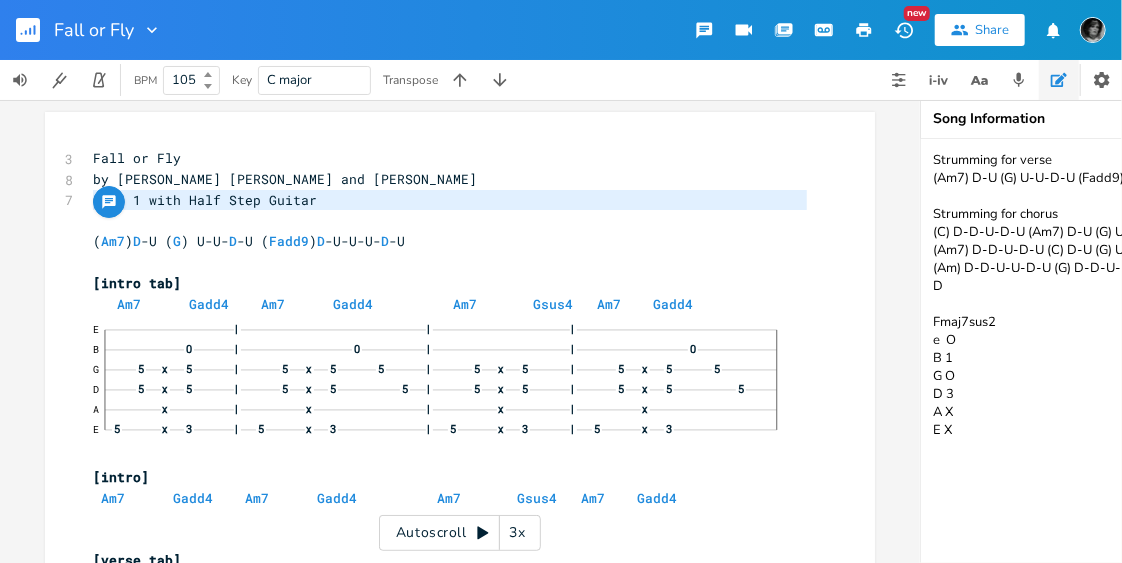 type on "CAPO 1 with Half Step Guitar" 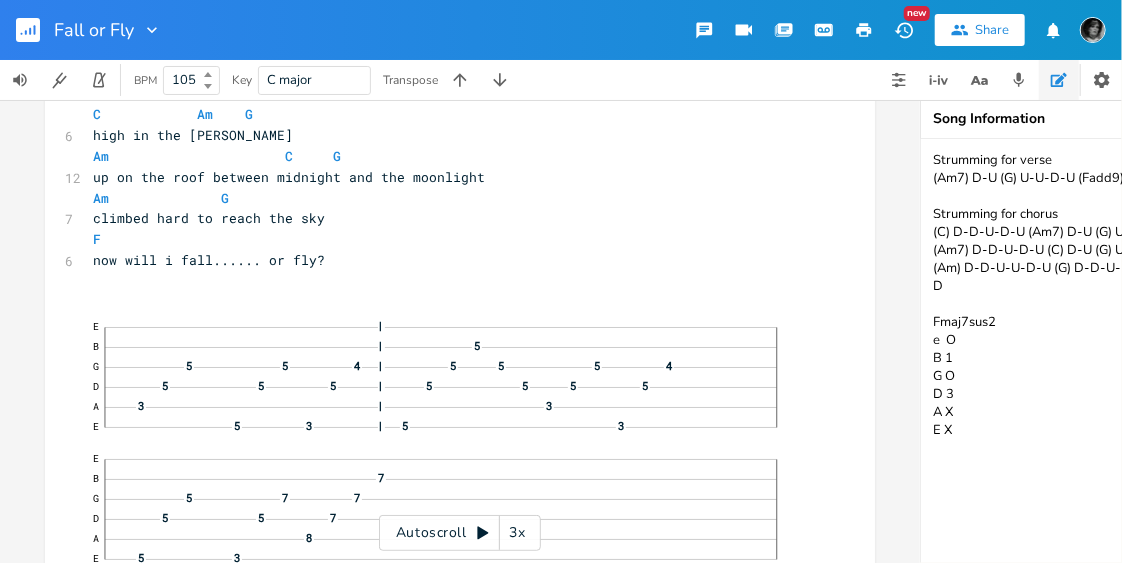 scroll, scrollTop: 1432, scrollLeft: 0, axis: vertical 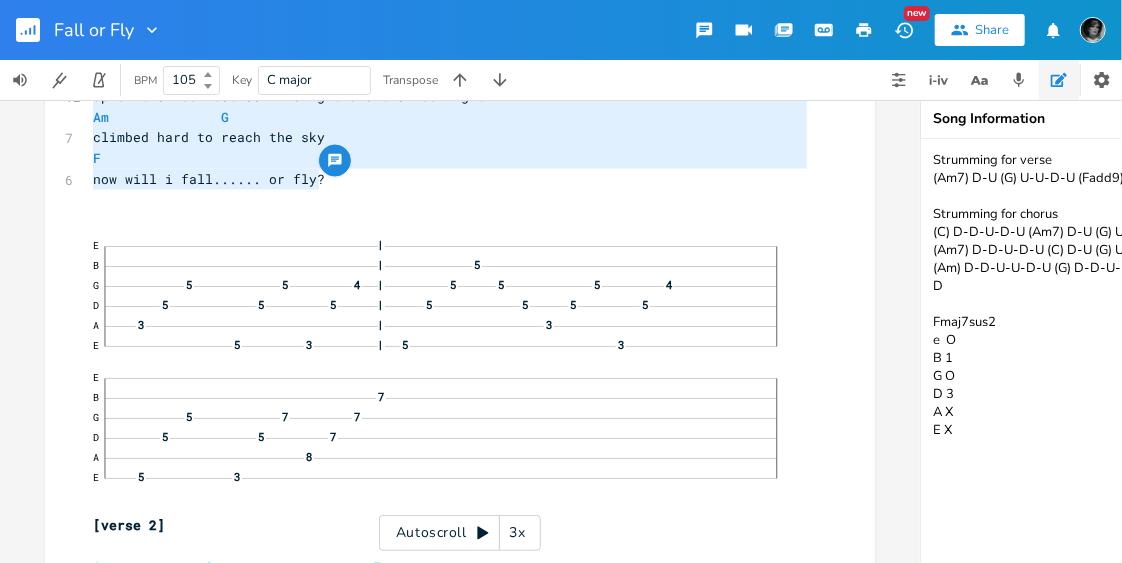 type on "Lore ip Dol
si Ametc Adipi Elits doe Tempo Inci
UTLA 4 etdo Magn Aliq Enimad
(Mi7) V-Q (N) E-U-L-N (Aliq2) E-E-C-C-D-A
[irure inr]
Vo8      Veli3    Es1      Cill7          Fu7       Null0   Pa9    Exce4

[sinto]
Cu8      Nonp6    Su7      Culp5          Qu9       Offi4   De2    Moll1
[animi est]
La2       Pers7       Unde1omn5                Is7     Natu7     Erro9

Vo0: a02742
Dolo3: 6l0274
Tota3rem2: ap5022
Eaqu4: ip0038
[quaea 4]
Il         I           V
quasi'a b vitae dicta ex nemoe ip
Qu     V         A
Autod fugit con magnidol eosra se
Ne           N                  P
qu'd adip N eiusmo tempo incid magnamq etiamm
So          N               E
optiocu N impedi'q plac fa poss assu repel
Te    A      Q
Offi, debi , reru n2
Sa           E             V
r recusand itaque ea hic ten sapient
De          R             V
ma aliaspe dolo aspe R'm nos ex ullam co
Su           L         A
com conse q maximemoll moles har qui
Re         ..." 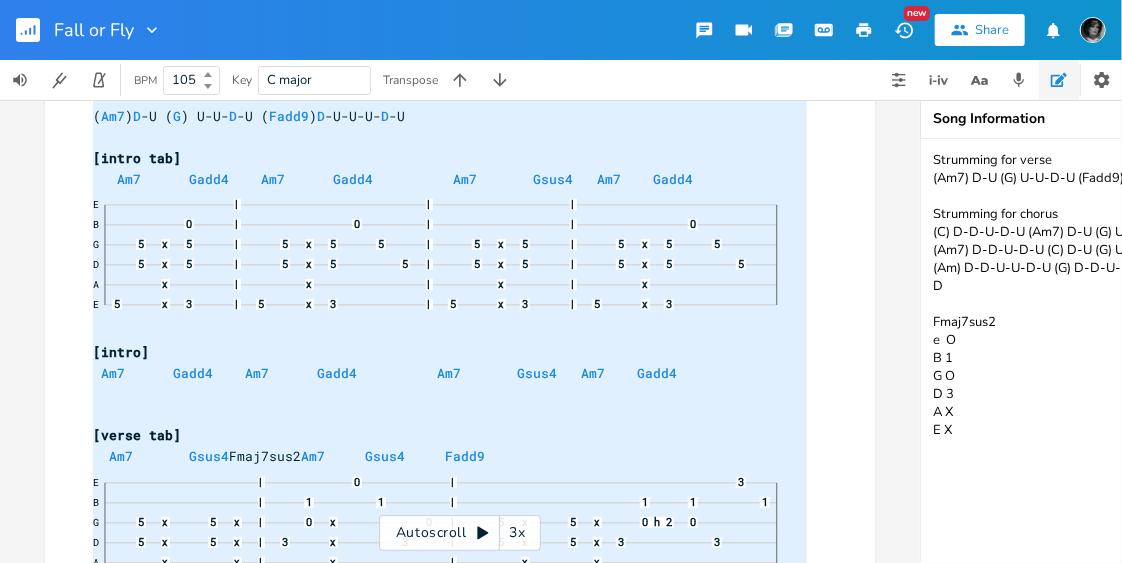 drag, startPoint x: 350, startPoint y: 248, endPoint x: 125, endPoint y: -104, distance: 417.7667 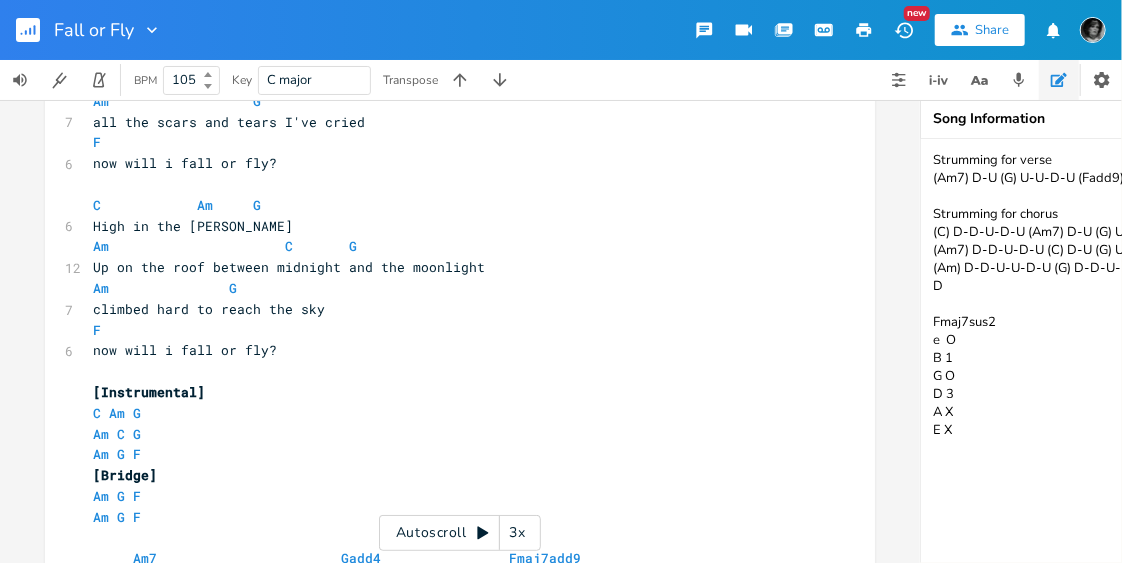 scroll, scrollTop: 2341, scrollLeft: 0, axis: vertical 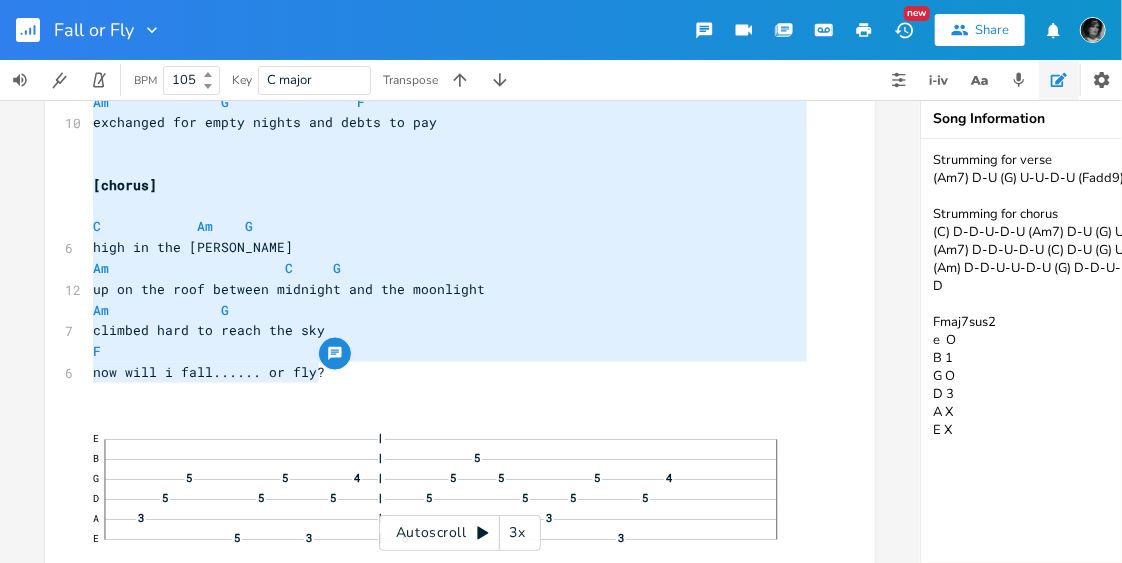 click on "[chorus]" at bounding box center (125, 185) 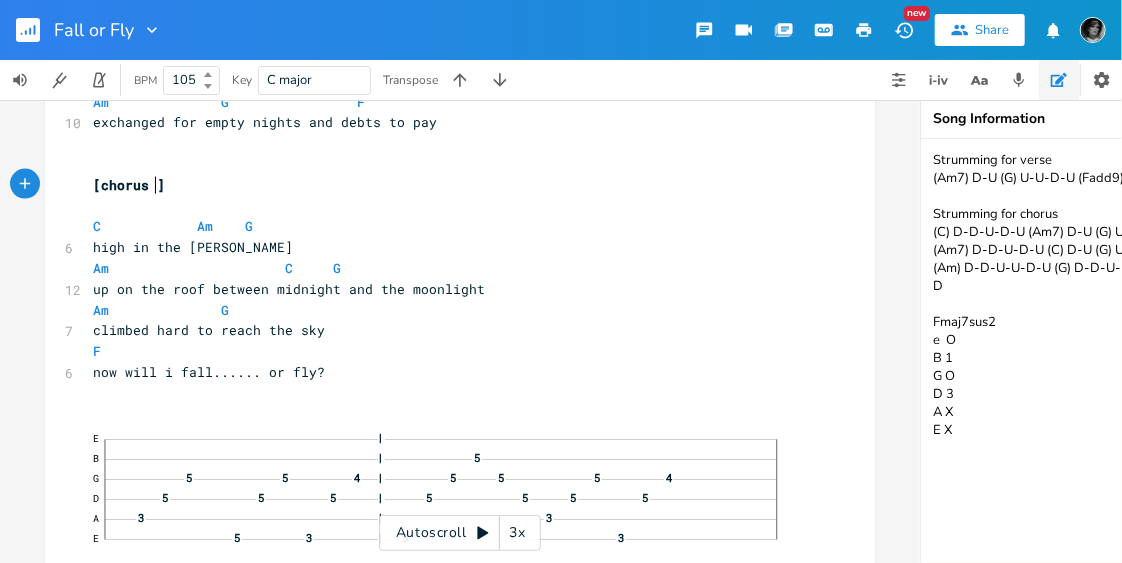 scroll, scrollTop: 0, scrollLeft: 2, axis: horizontal 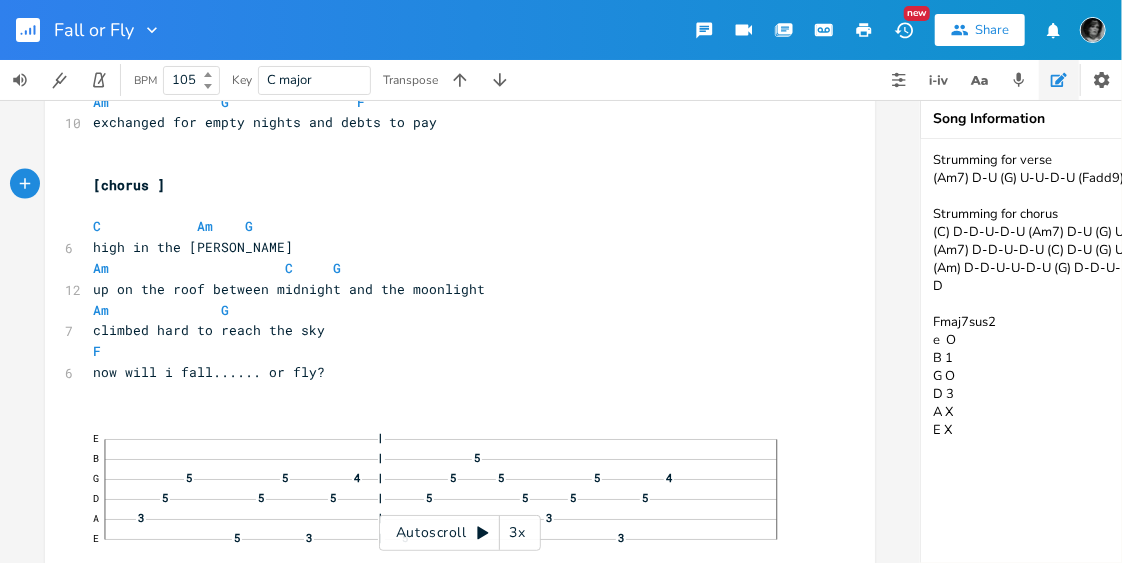 type on "1" 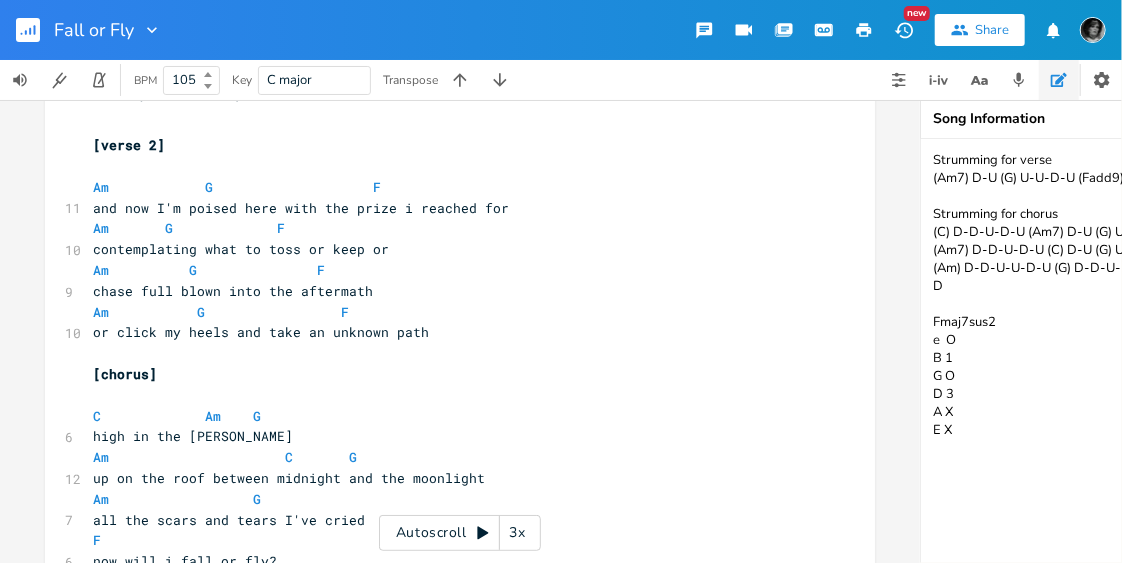 scroll, scrollTop: 1991, scrollLeft: 0, axis: vertical 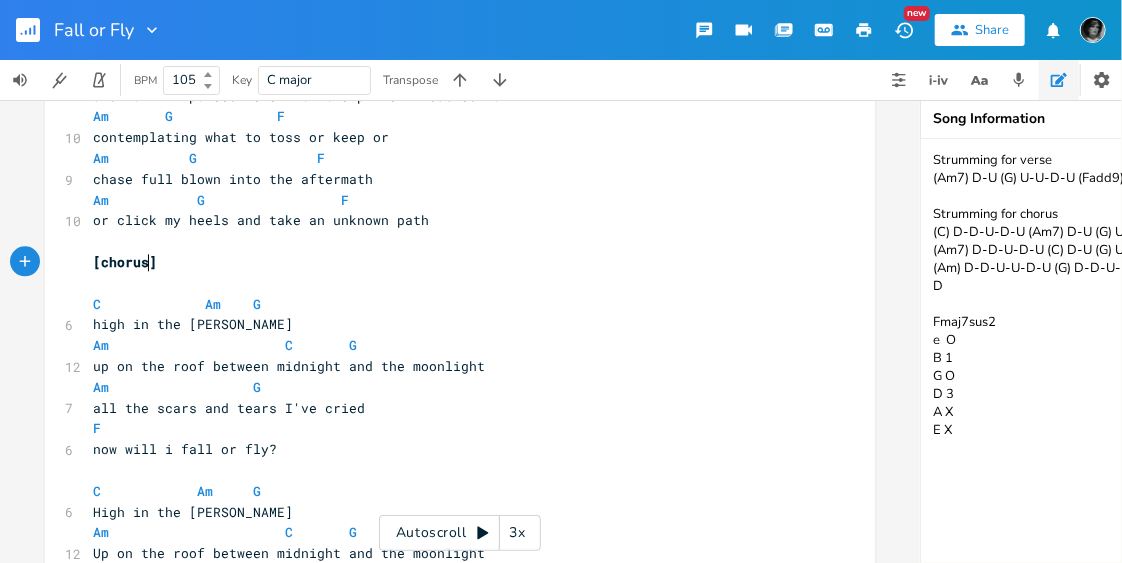 click on "[chorus]" at bounding box center [125, 262] 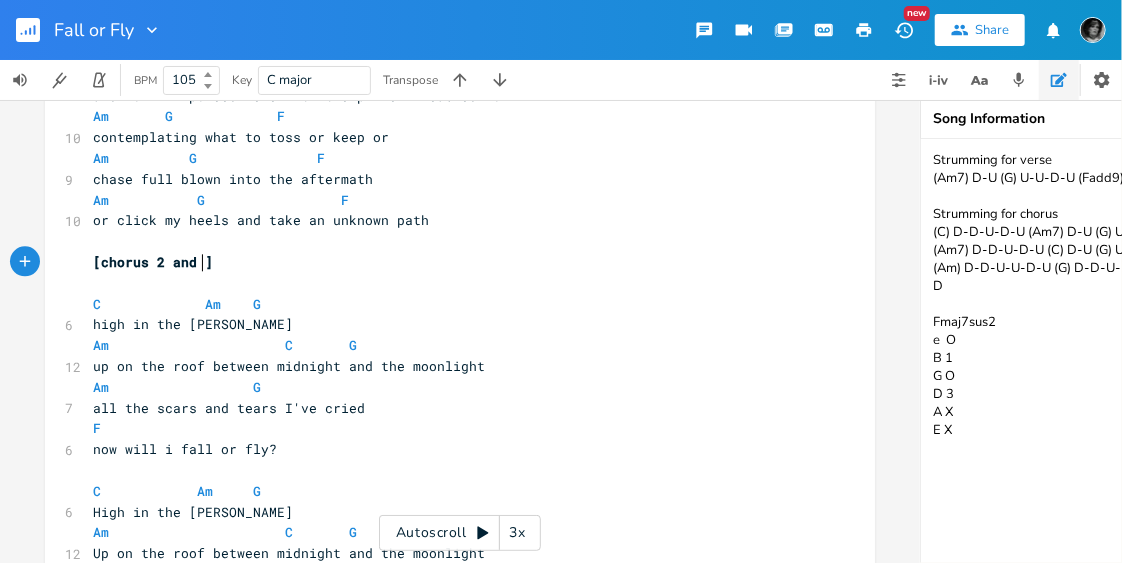 scroll, scrollTop: 0, scrollLeft: 47, axis: horizontal 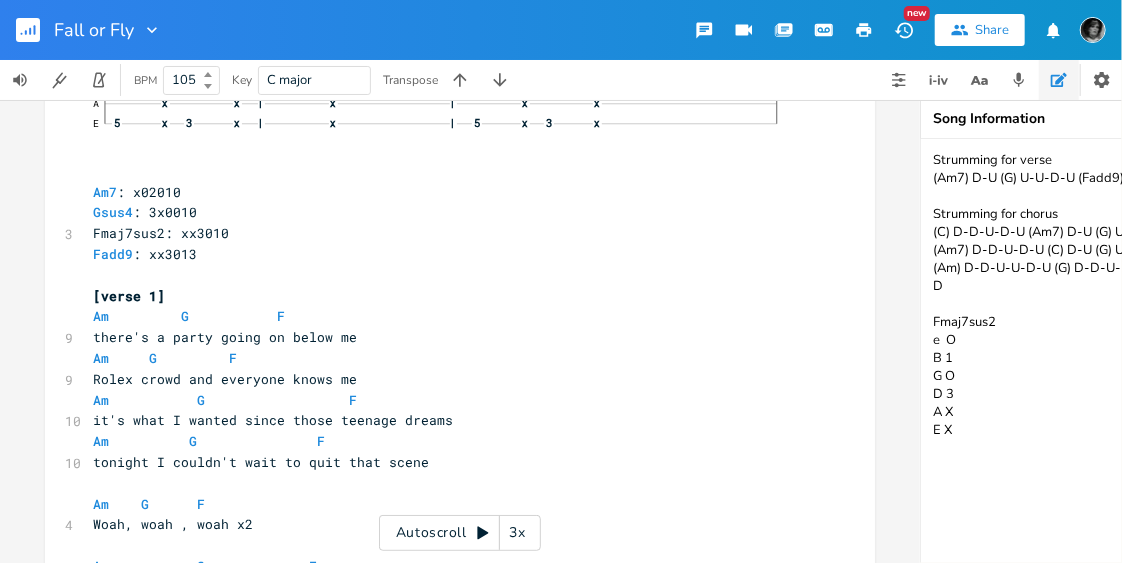 type on "2 and 3" 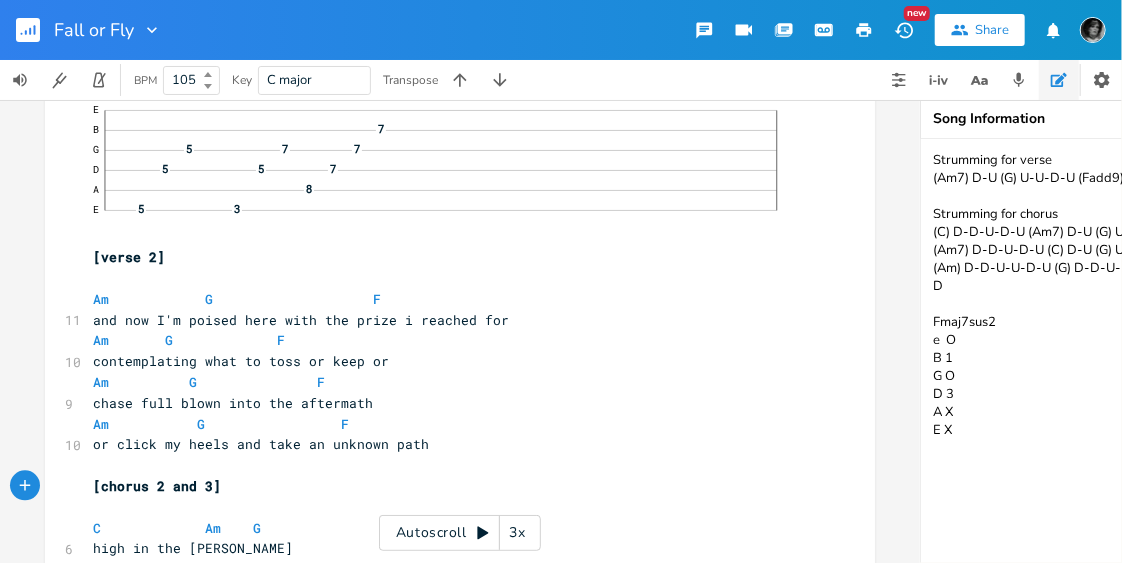 scroll, scrollTop: 1799, scrollLeft: 0, axis: vertical 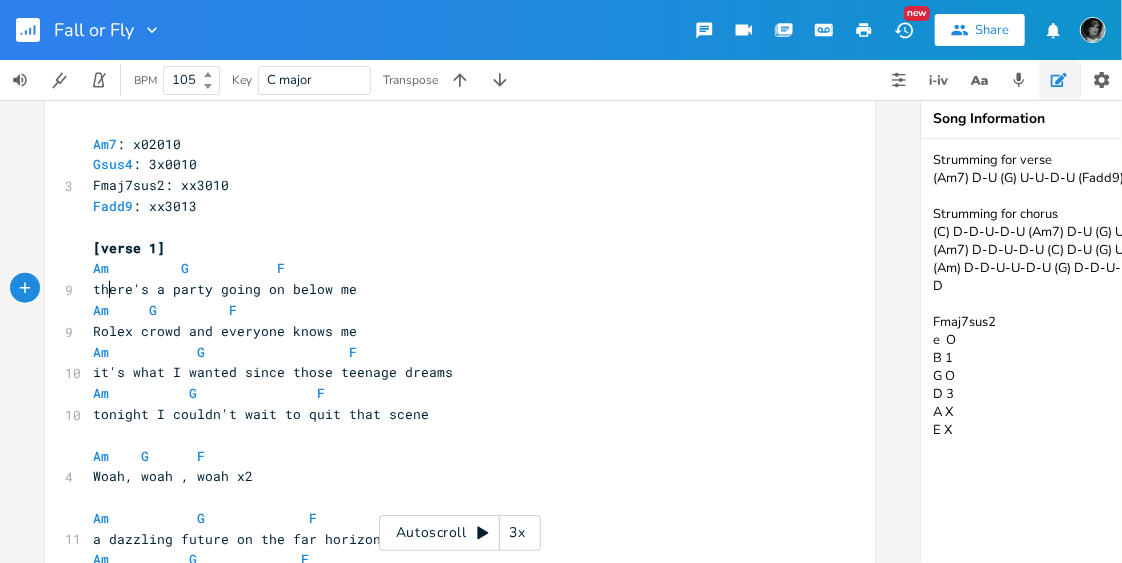 click on "there's a party going on below me" at bounding box center [225, 289] 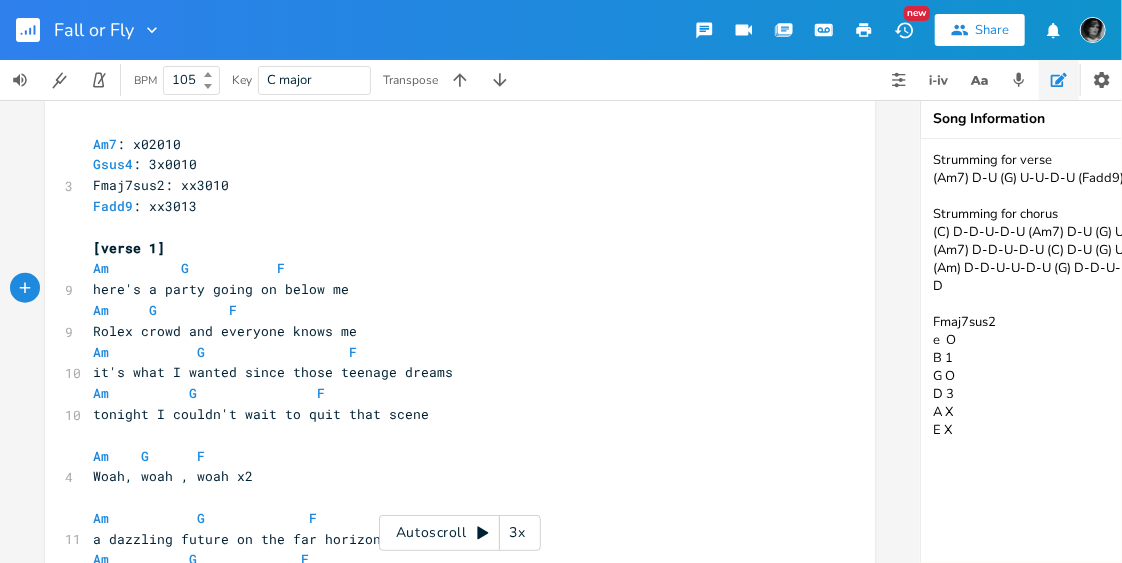 type on "T" 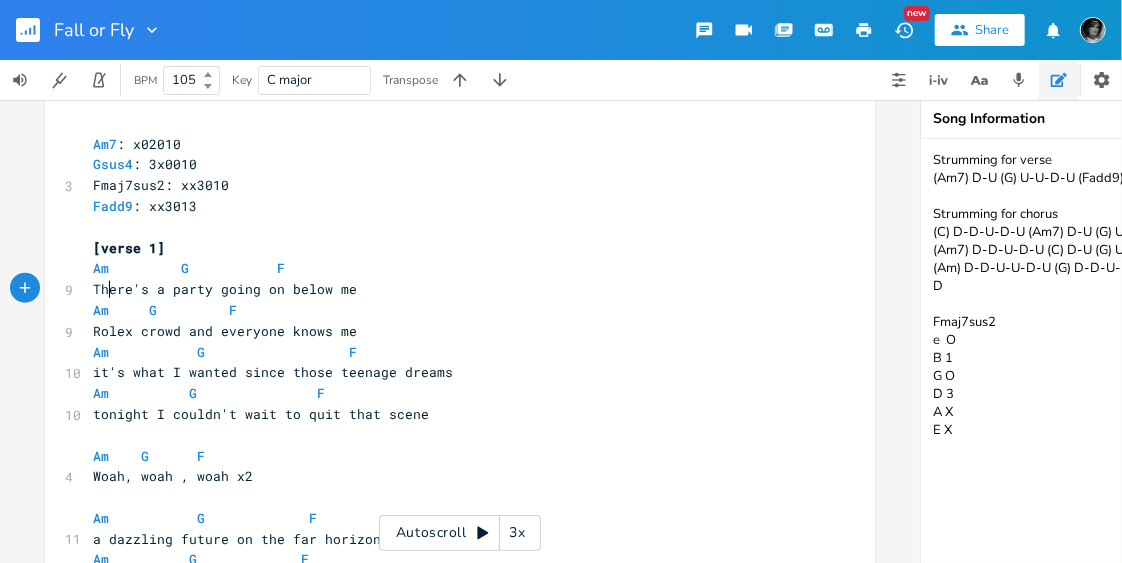 click on "it's what I wanted since those teenage dreams" at bounding box center (273, 372) 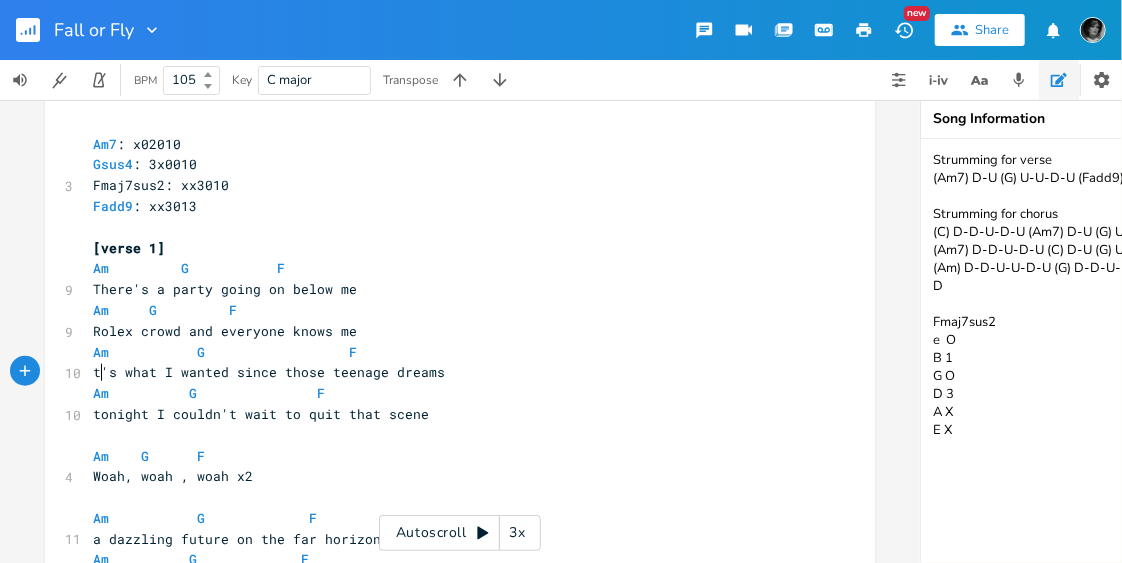 type on "U" 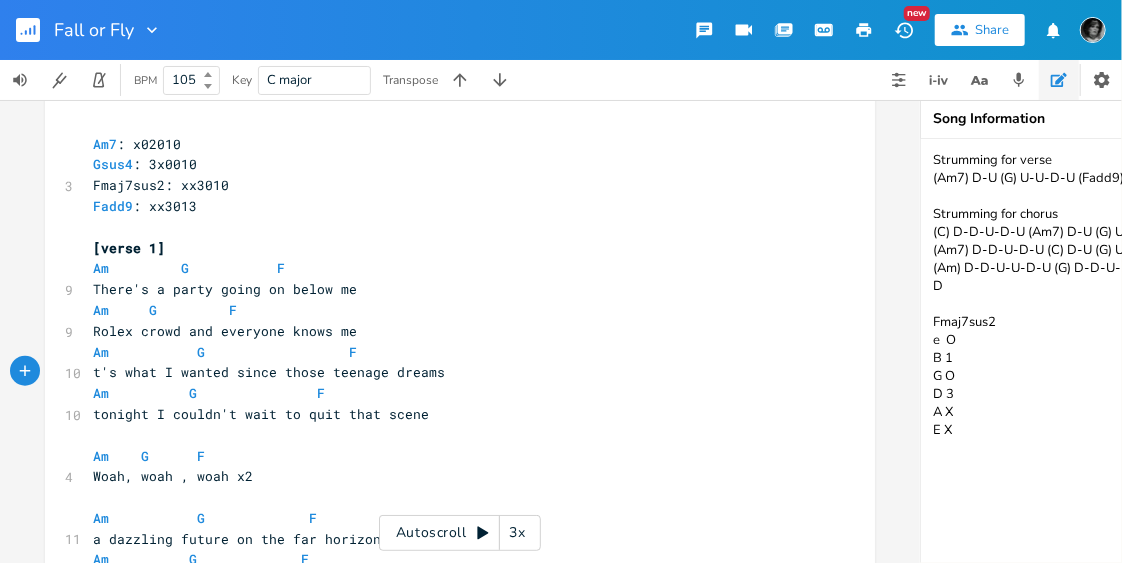 type on "I" 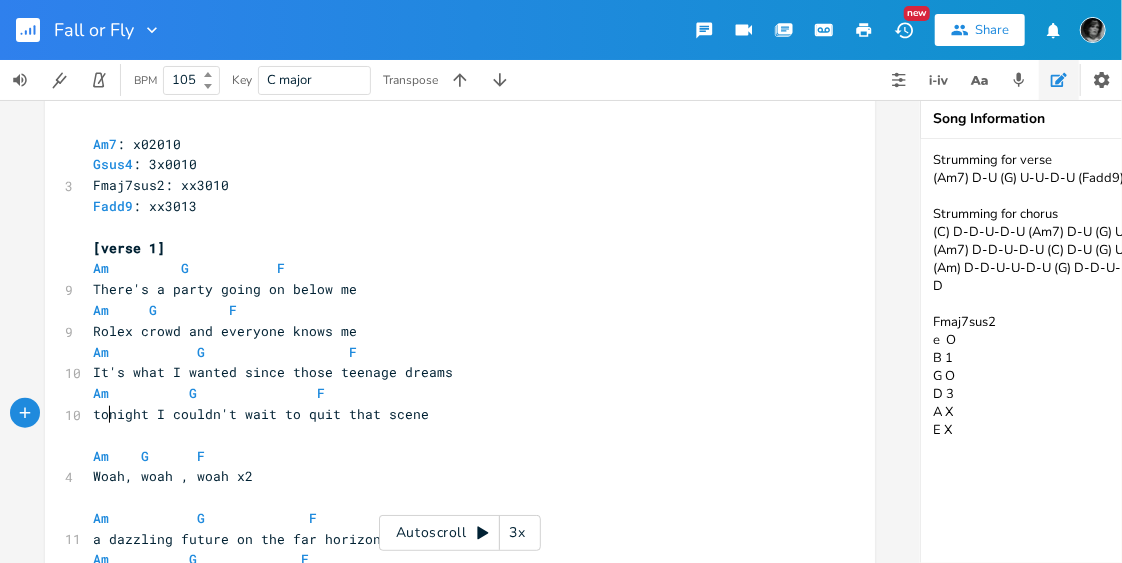 click on "tonight I couldn't wait to quit that scene" at bounding box center (261, 414) 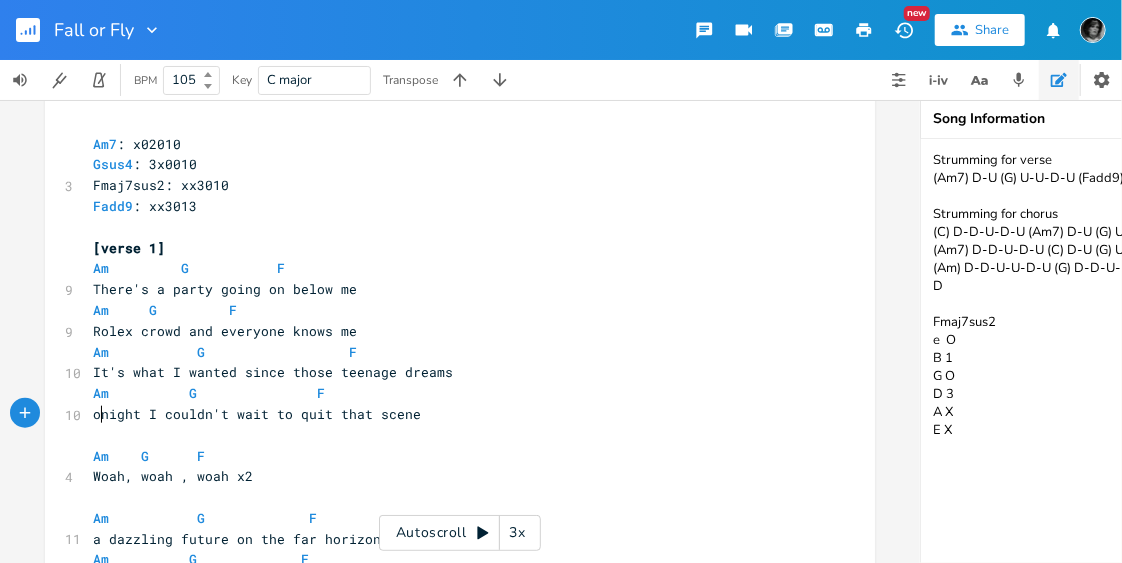 type on "T" 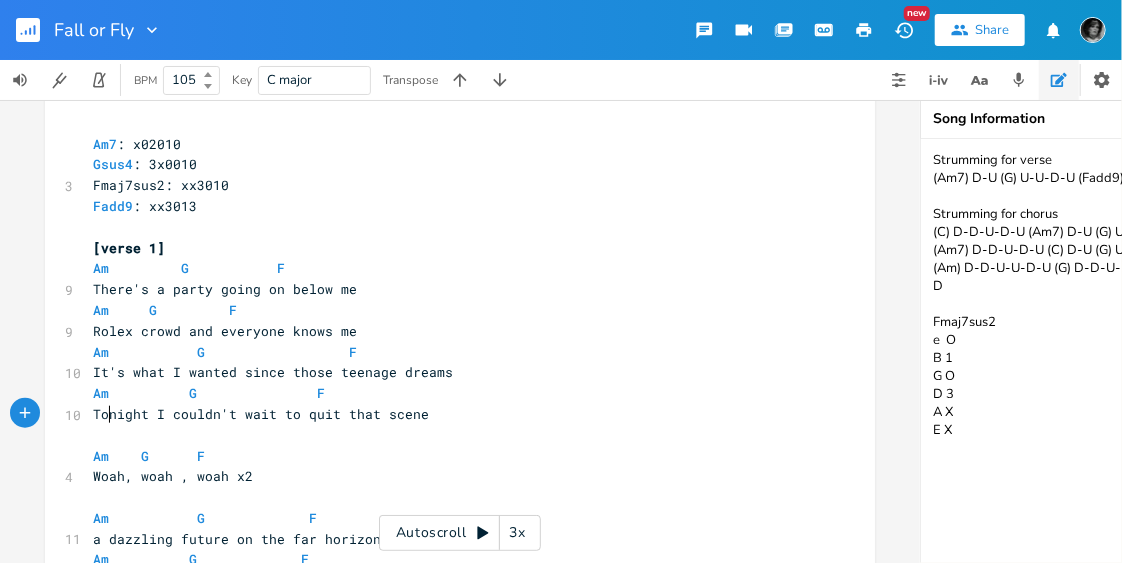scroll, scrollTop: 0, scrollLeft: 7, axis: horizontal 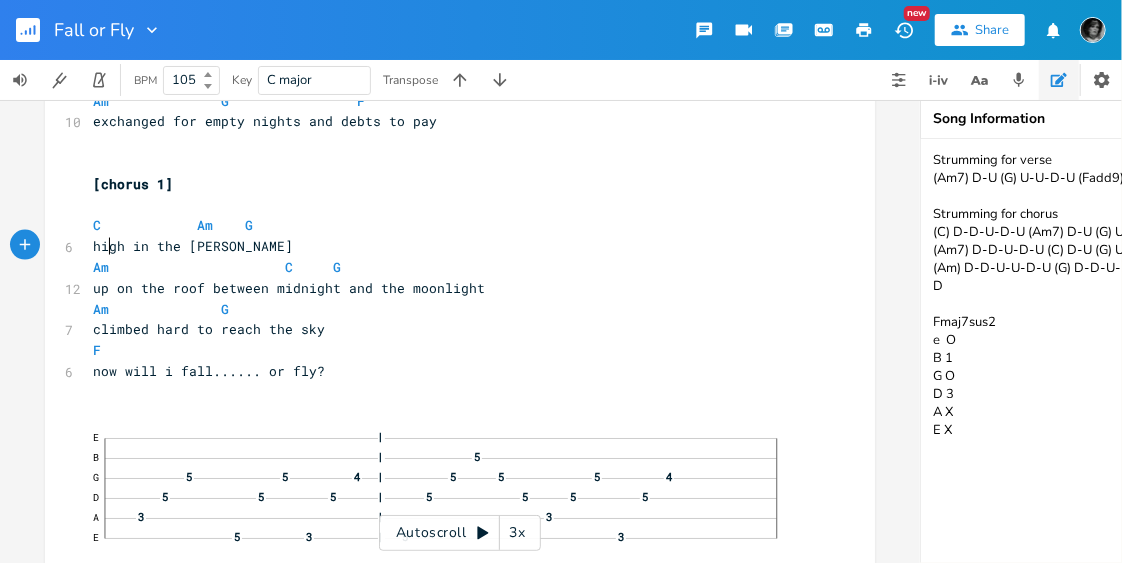 click on "high in the [PERSON_NAME]" at bounding box center [193, 246] 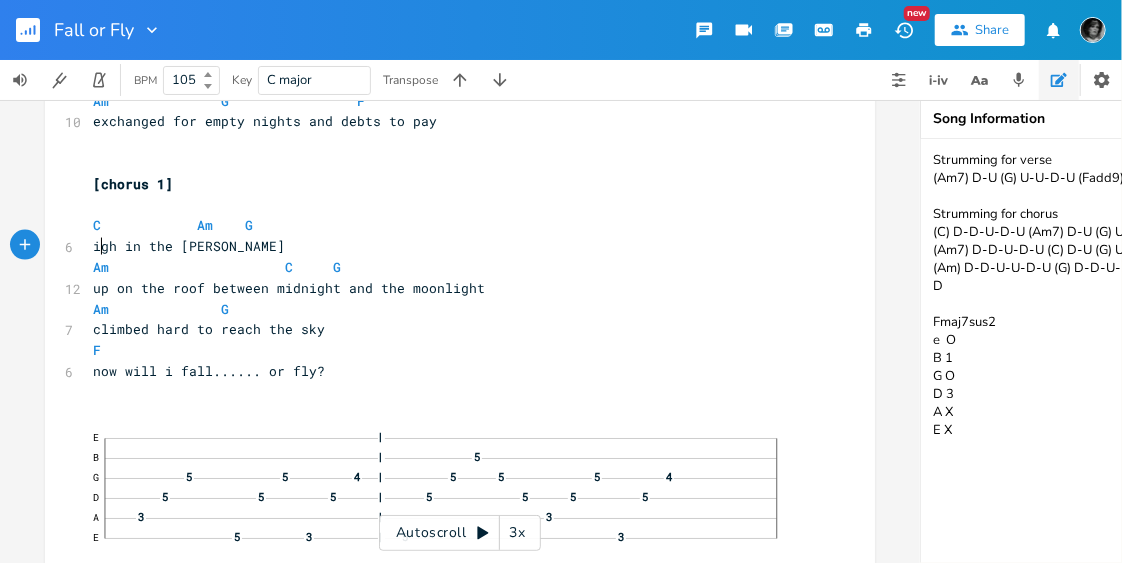 type on "H" 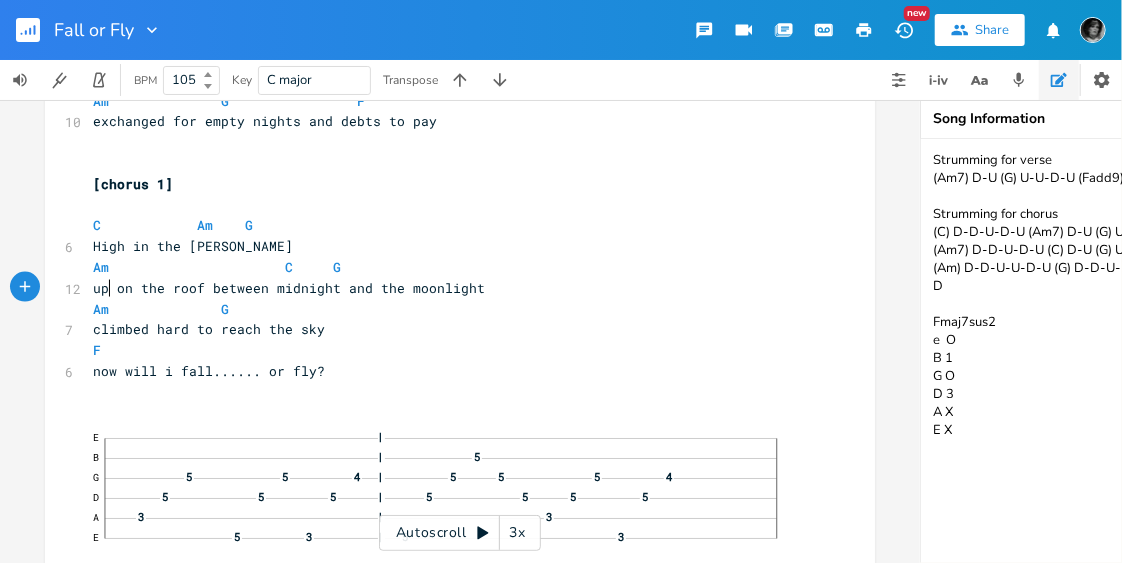 click on "up on the roof between midnight and the moonlight" at bounding box center [289, 288] 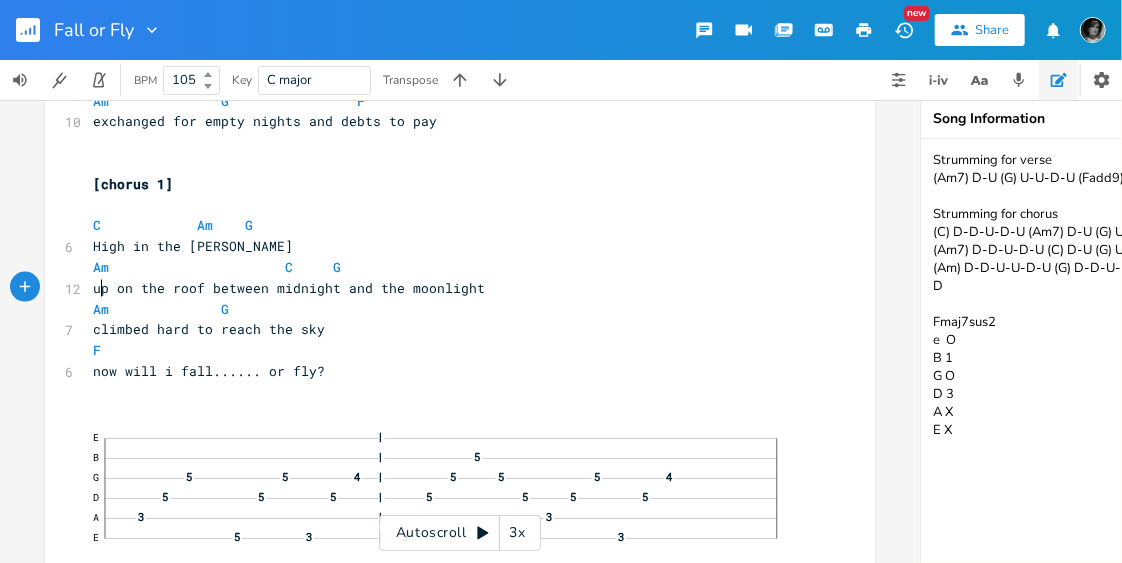 click on "up on the roof between midnight and the moonlight" at bounding box center [289, 288] 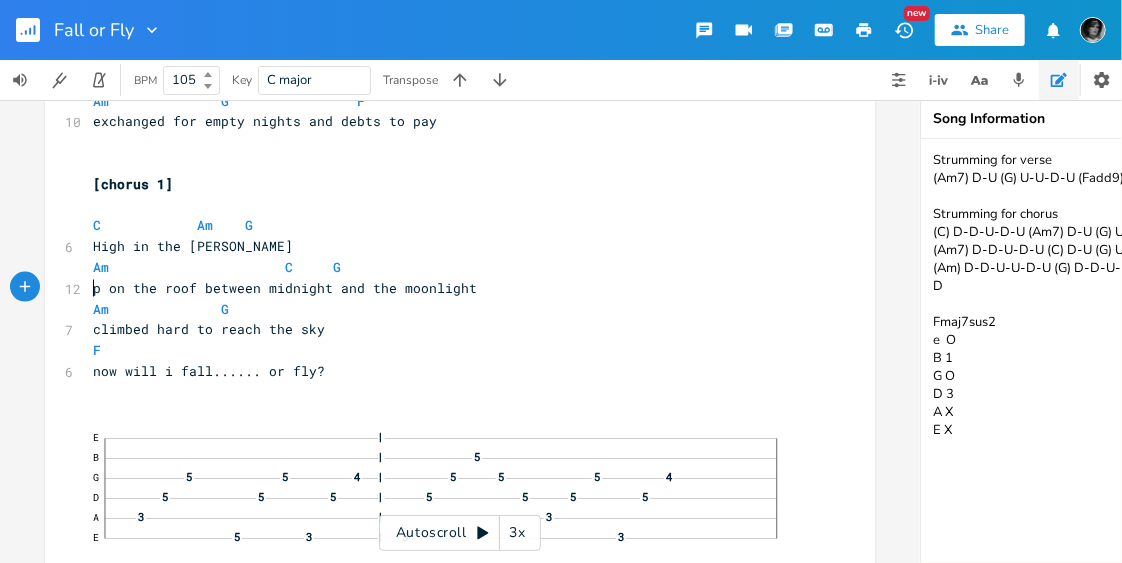 type on "U" 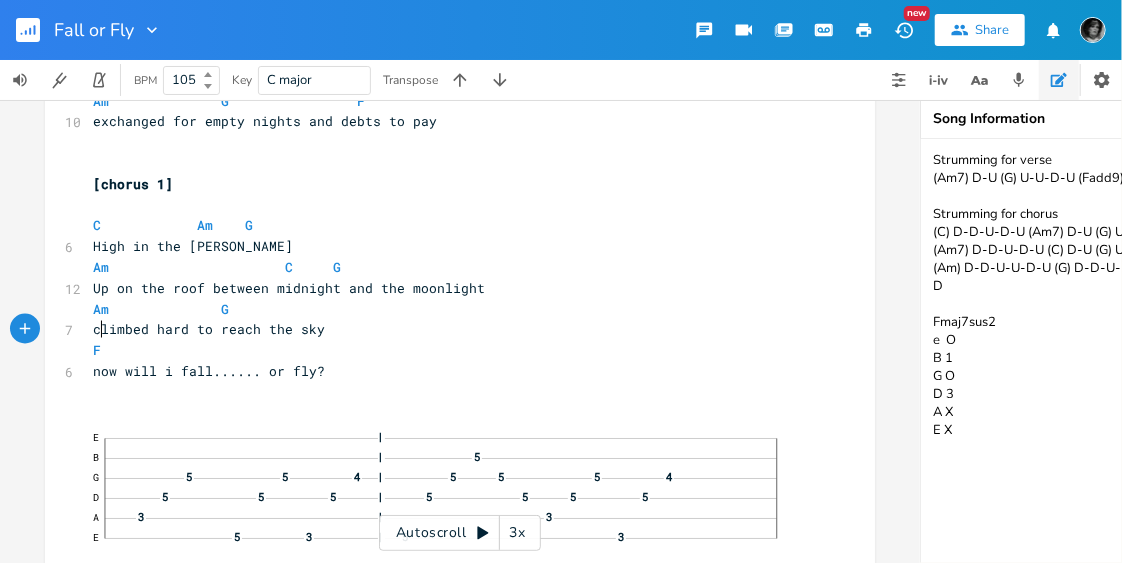 click on "climbed hard to reach the sky" at bounding box center [209, 329] 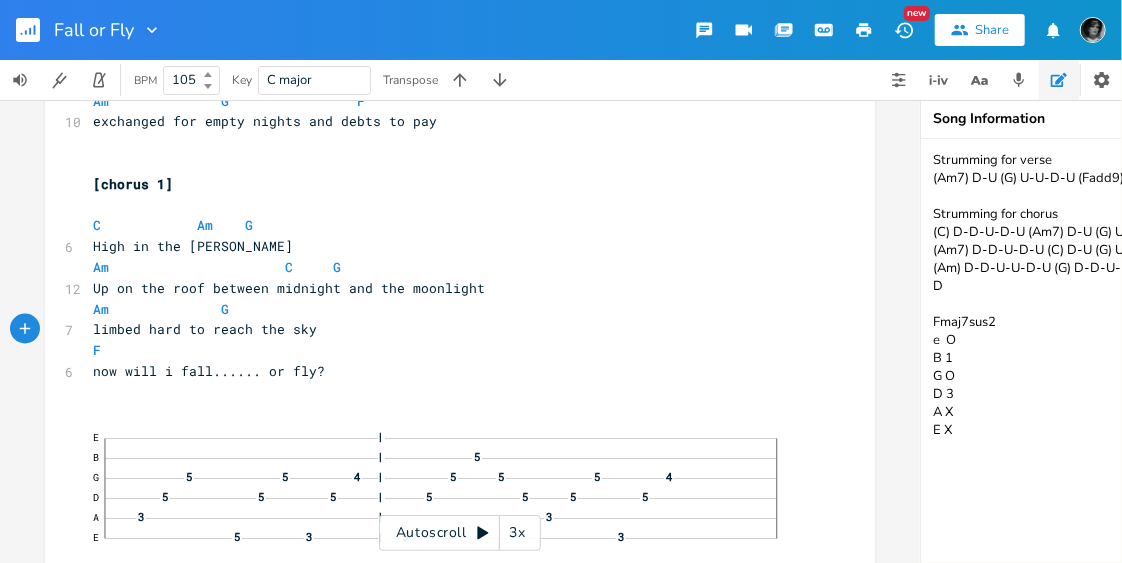 type on "C" 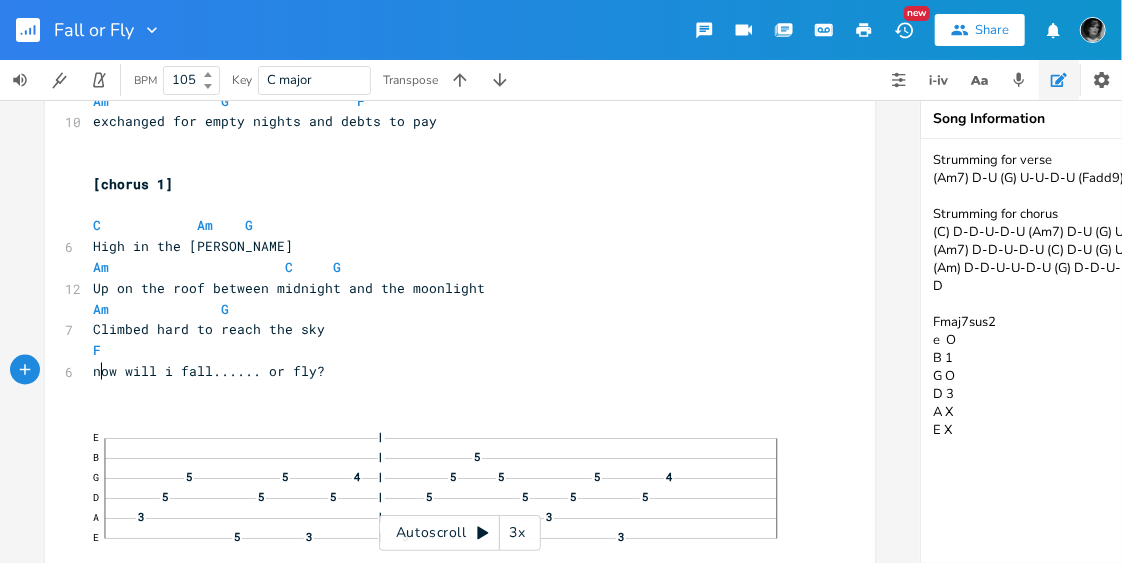 click on "now will i fall...... or fly?" at bounding box center (209, 371) 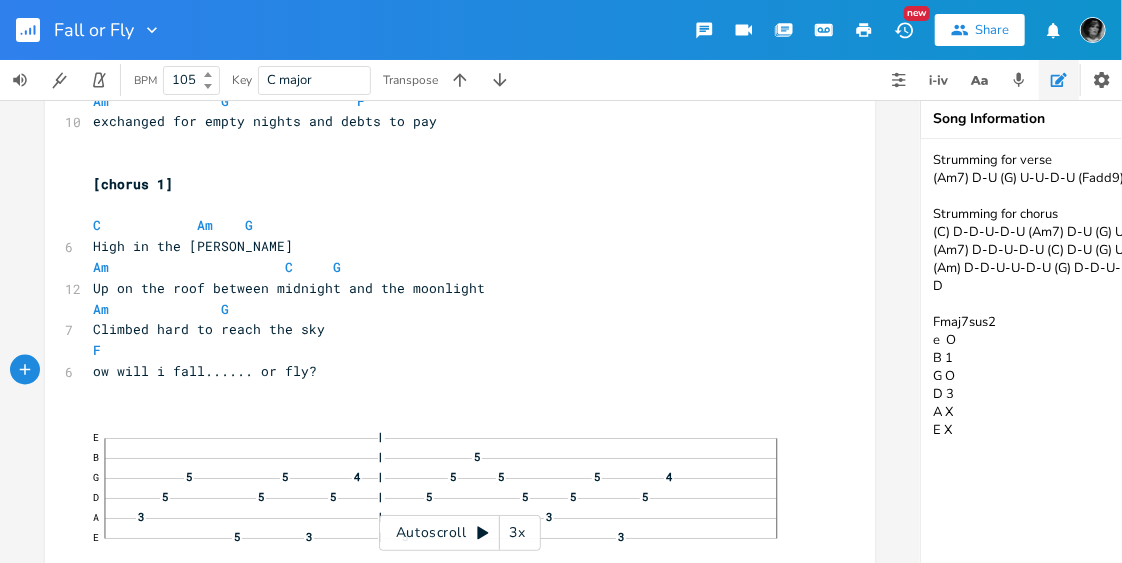type on "B" 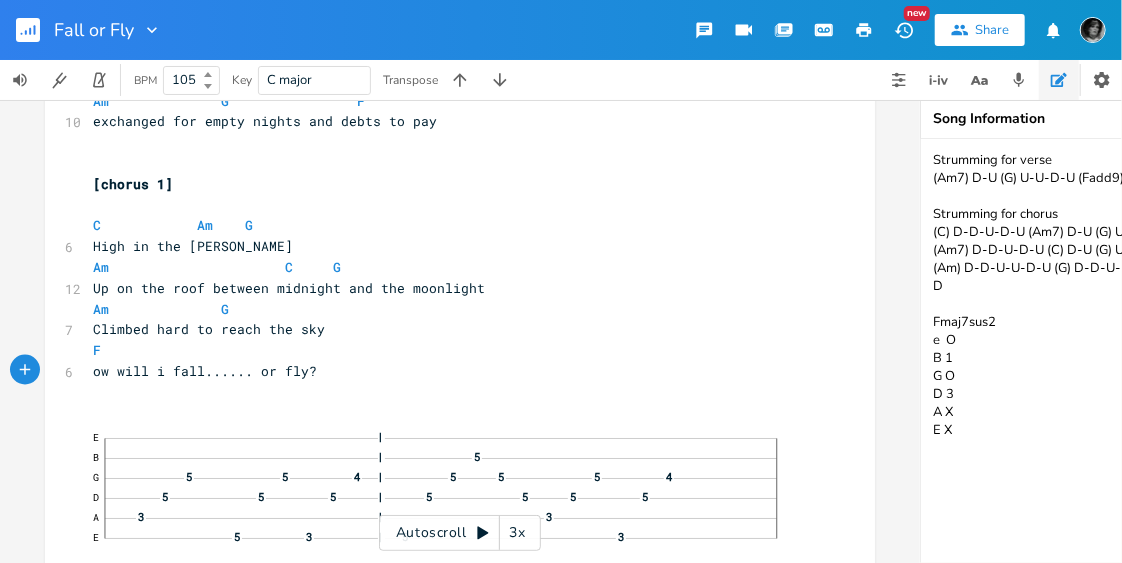 click on "E | B | 5 G 5 5 4 | 5 5 5 4 D 5 5 5 | 5 5 5 5 A 3 | 3 E 5 3 | 5 3" at bounding box center [450, 489] 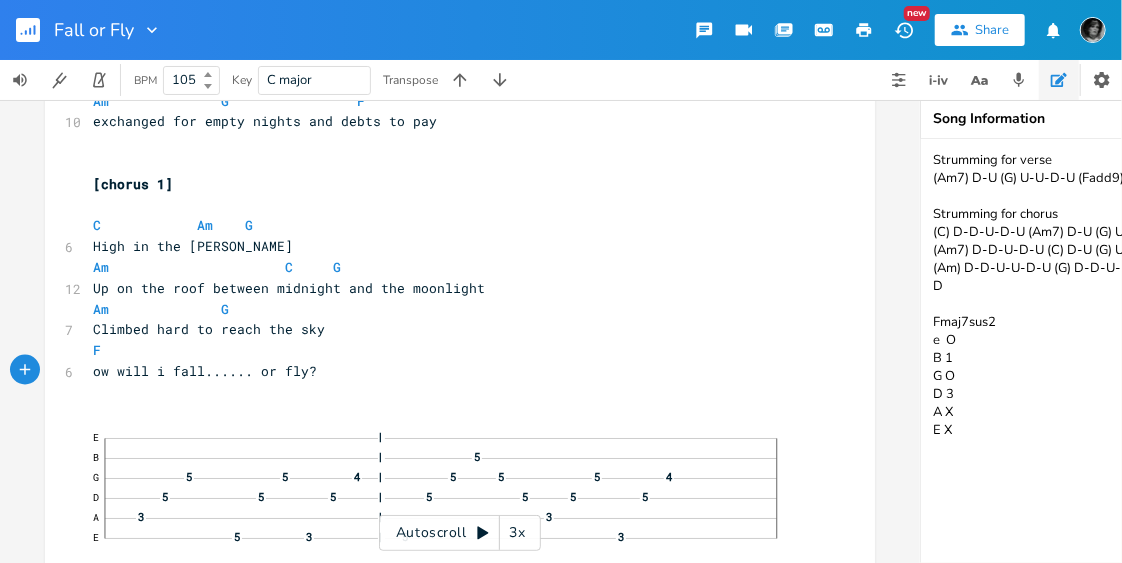scroll, scrollTop: 0, scrollLeft: 0, axis: both 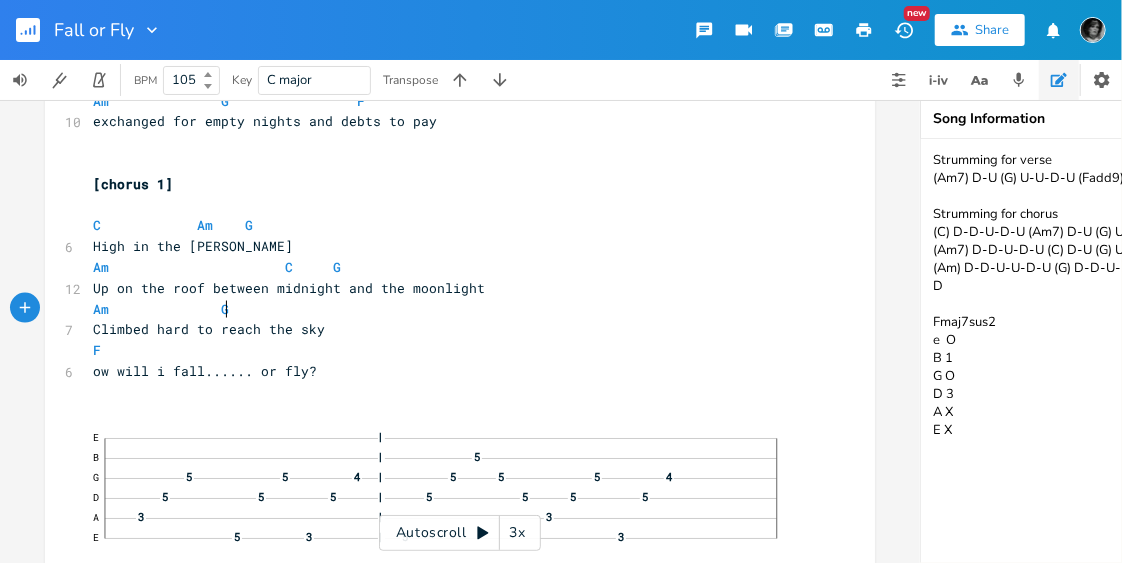 click on "Am                   G" at bounding box center [450, 309] 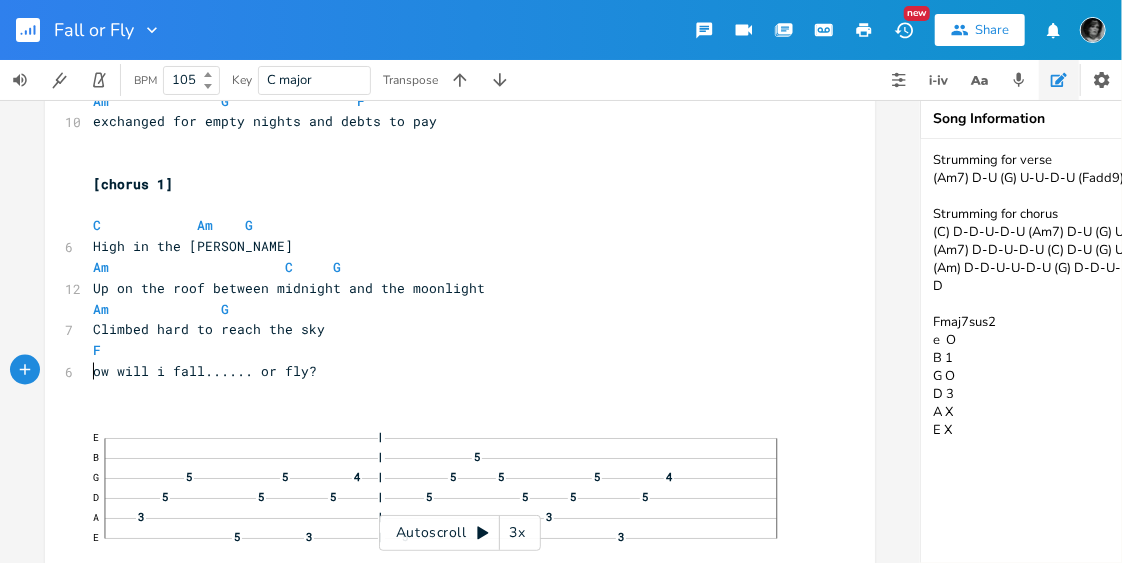 click on "ow will i fall...... or fly?" at bounding box center (205, 371) 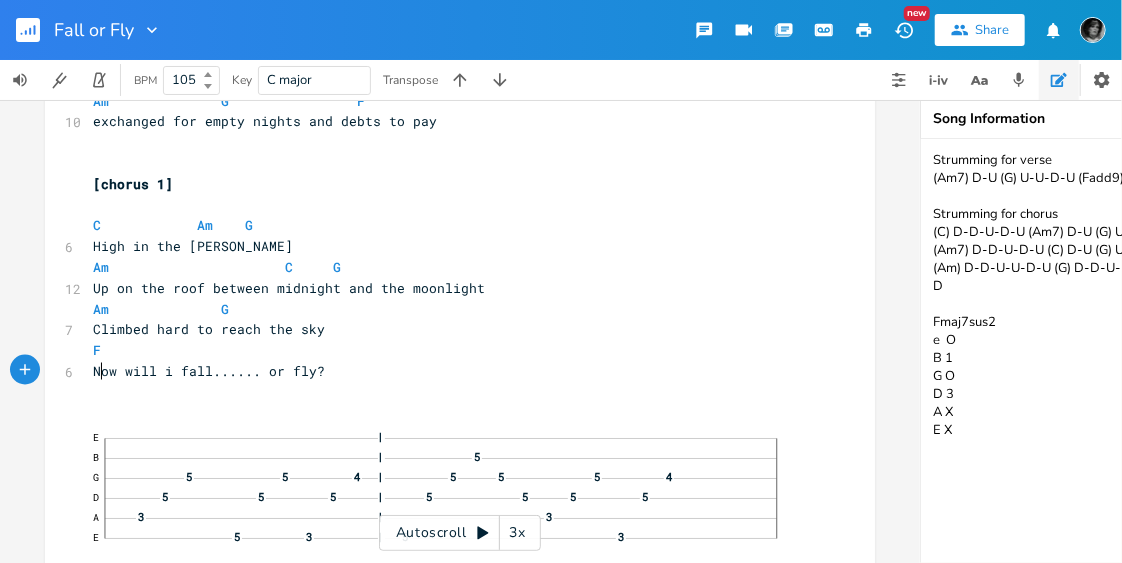 scroll, scrollTop: 0, scrollLeft: 8, axis: horizontal 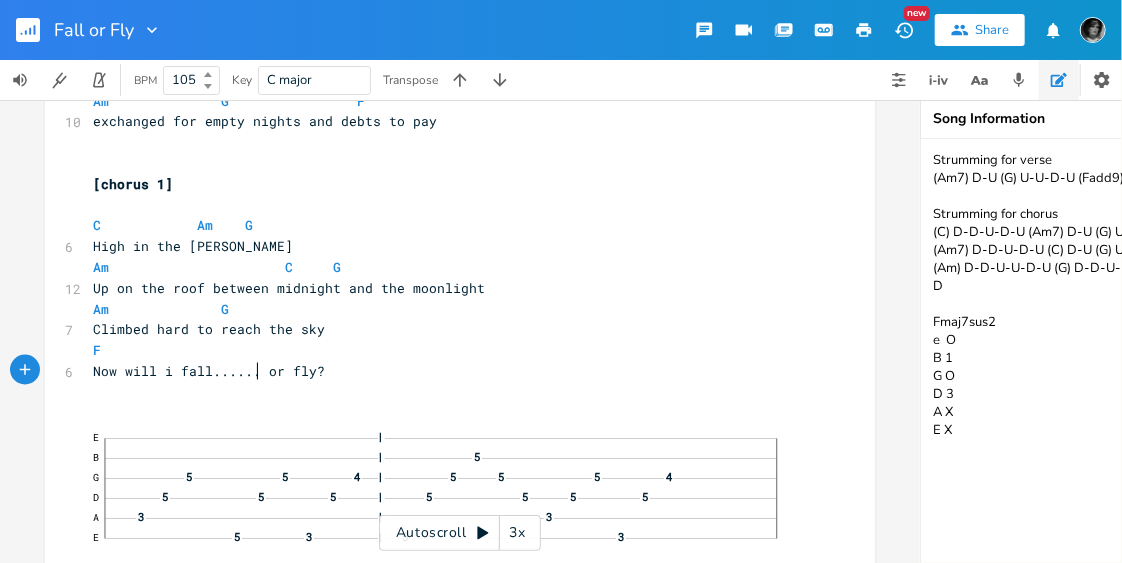 click on "Now will i fall...... or fly?" at bounding box center [209, 371] 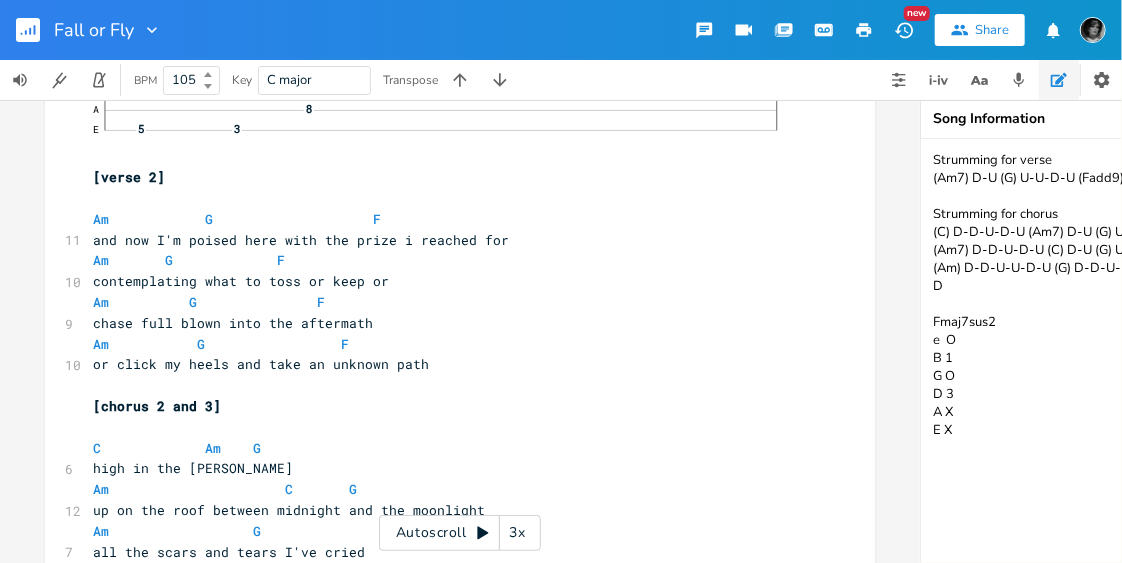 scroll, scrollTop: 1863, scrollLeft: 0, axis: vertical 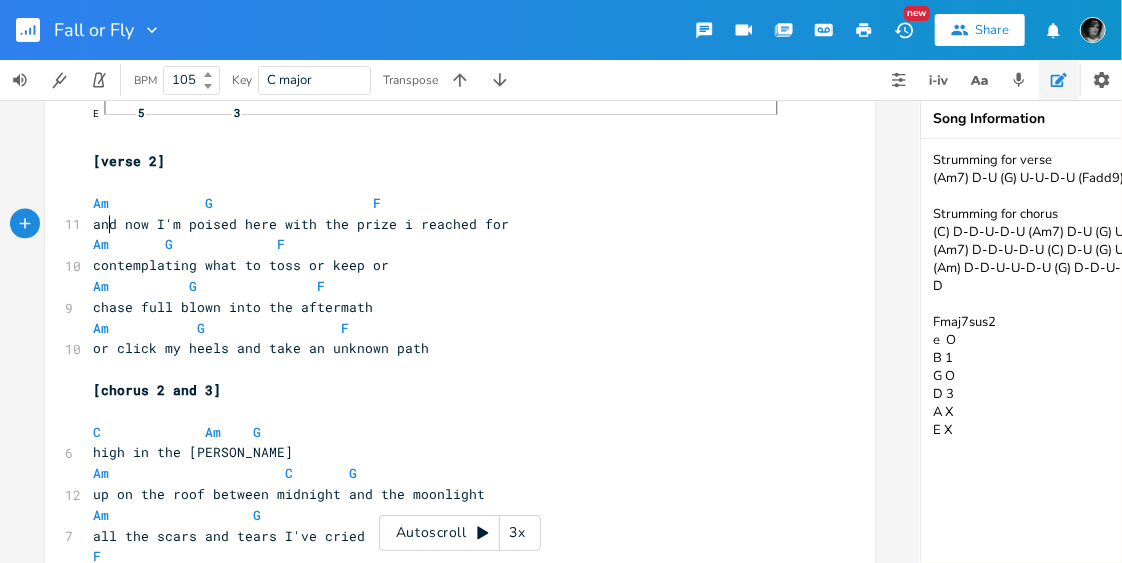 click on "and now I'm poised here with the prize i reached for" at bounding box center [301, 224] 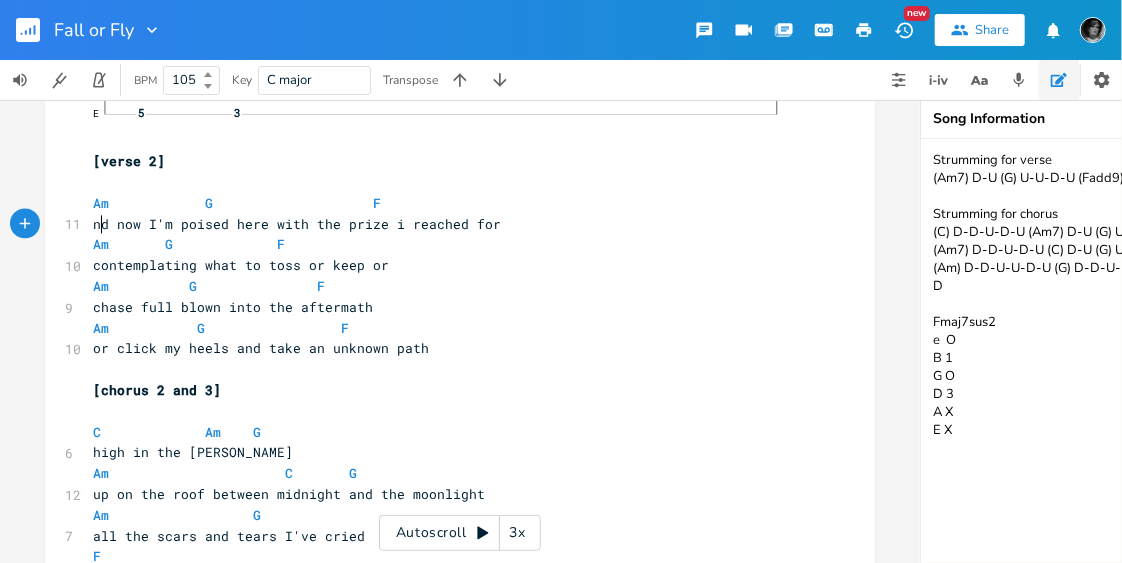 type on "A" 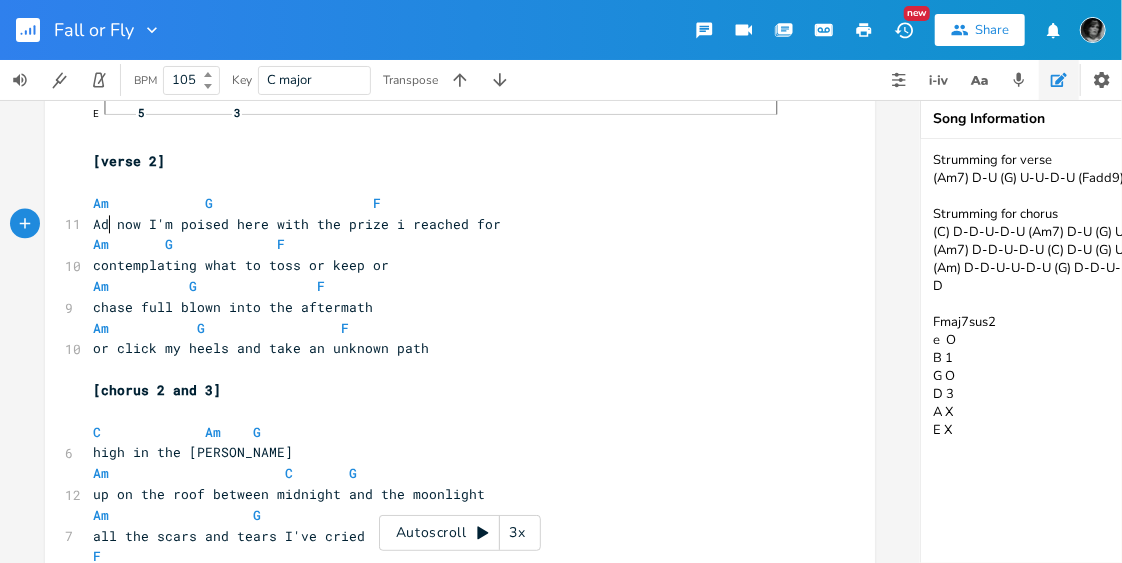scroll, scrollTop: 0, scrollLeft: 8, axis: horizontal 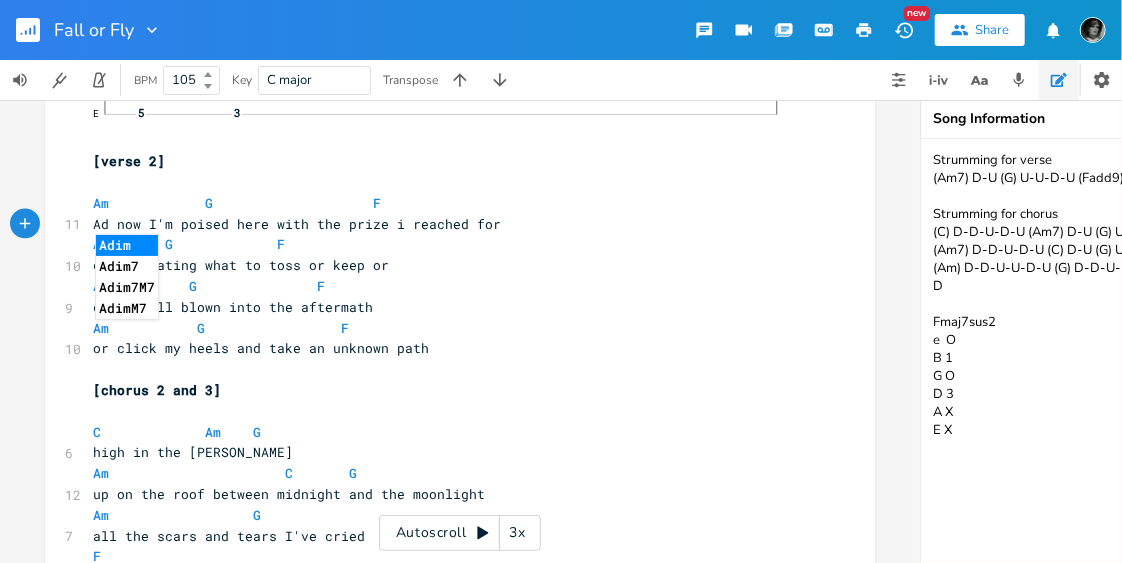 type on "An" 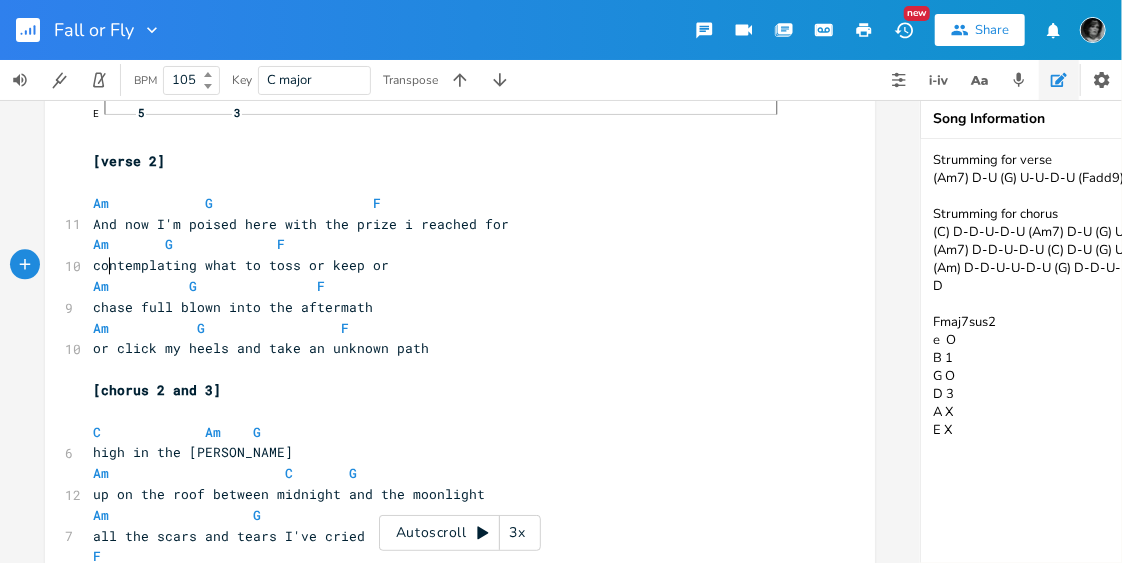 click on "contemplating what to toss or keep or" at bounding box center (241, 265) 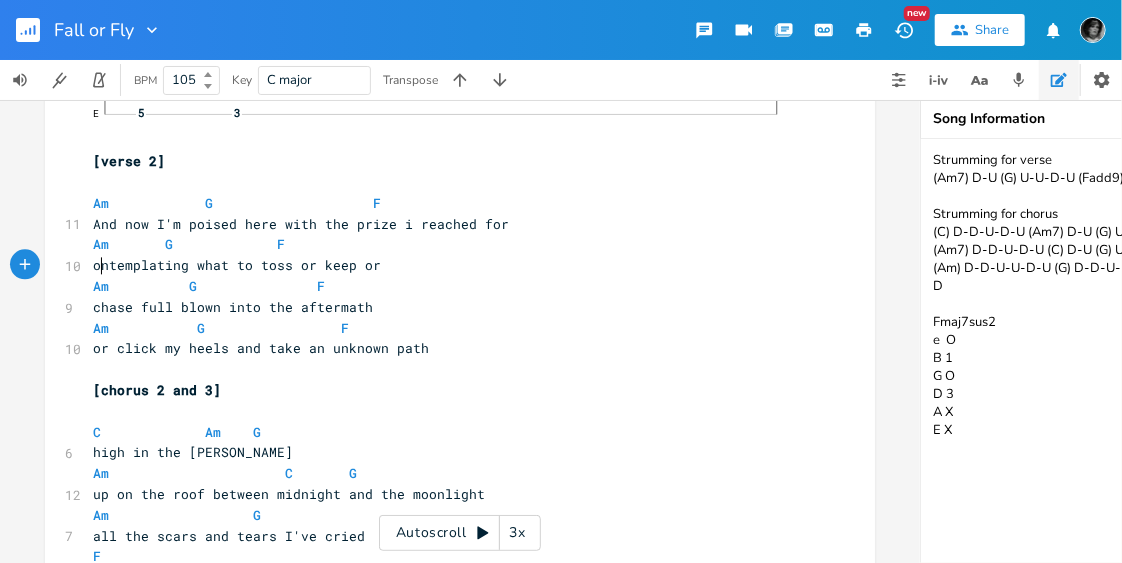 type on "C" 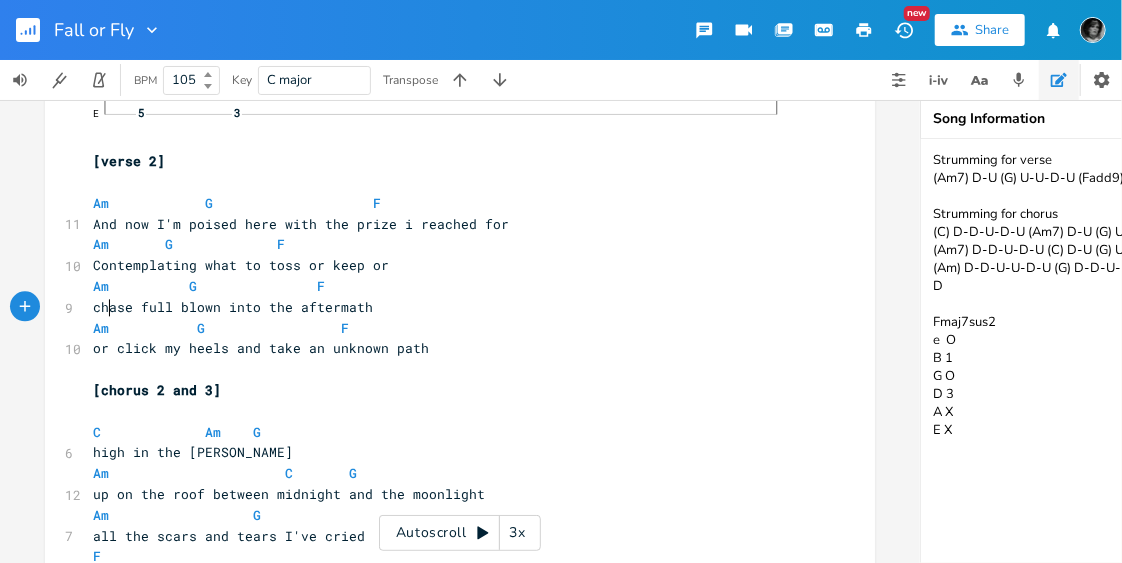 click on "chase full blown into the aftermath" at bounding box center [233, 307] 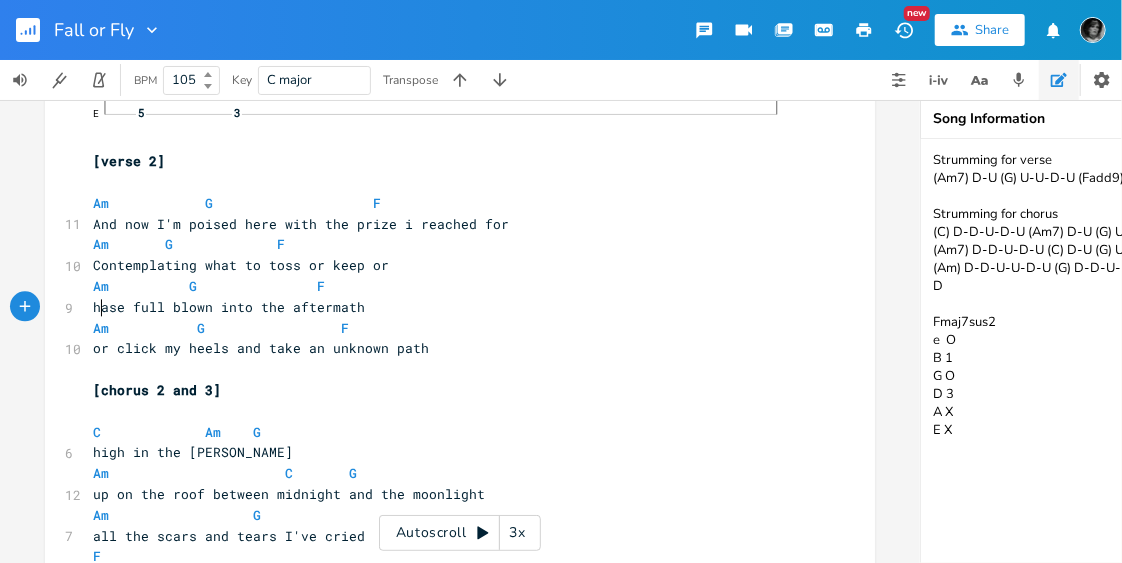 type on "C" 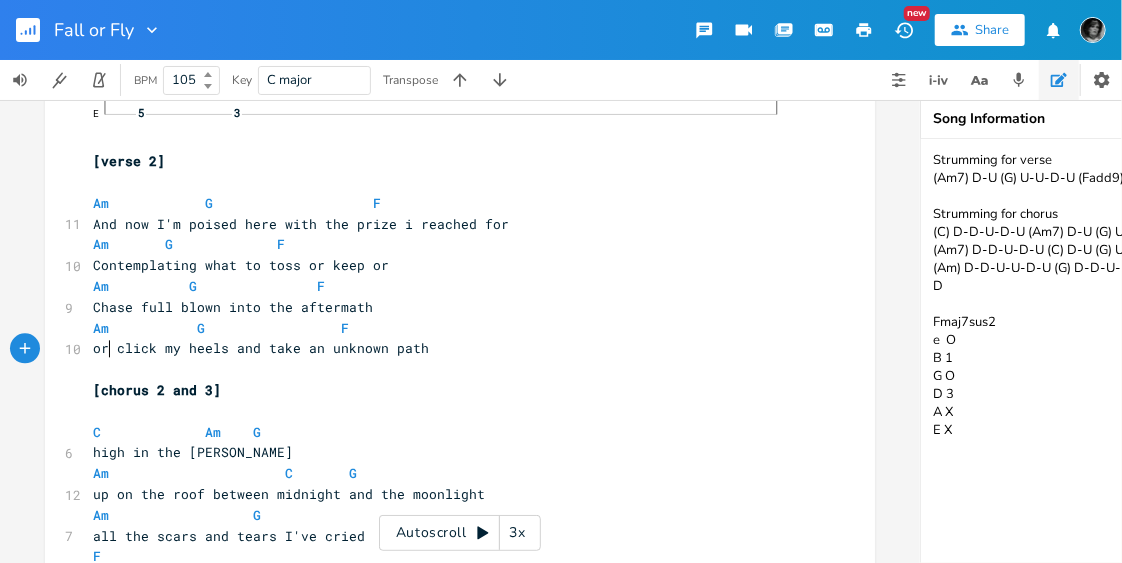 click on "or click my heels and take an unknown path" at bounding box center (261, 348) 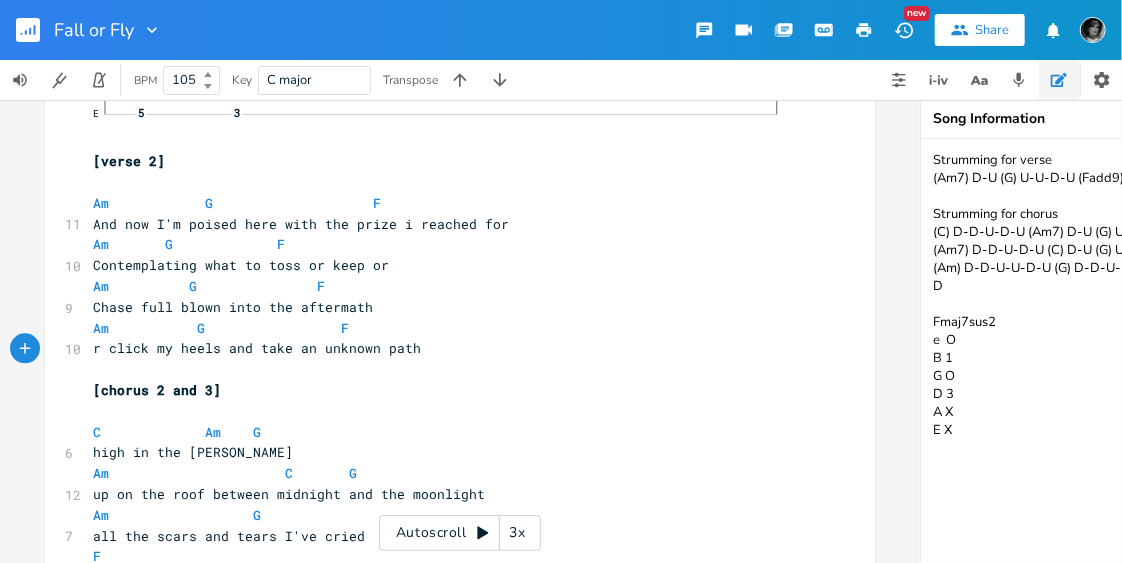 type on "J" 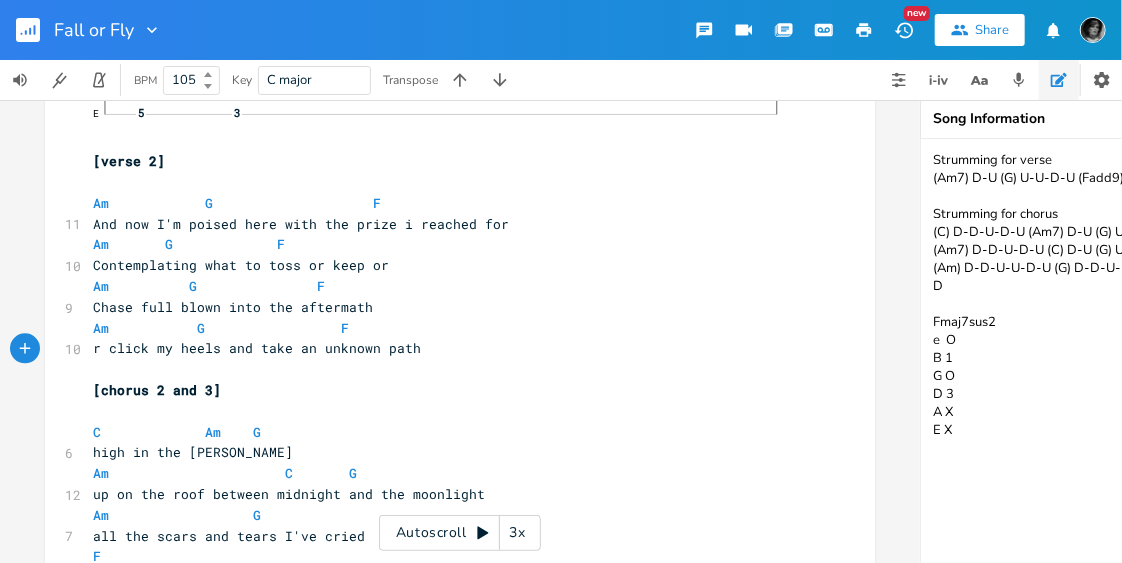 type on "O" 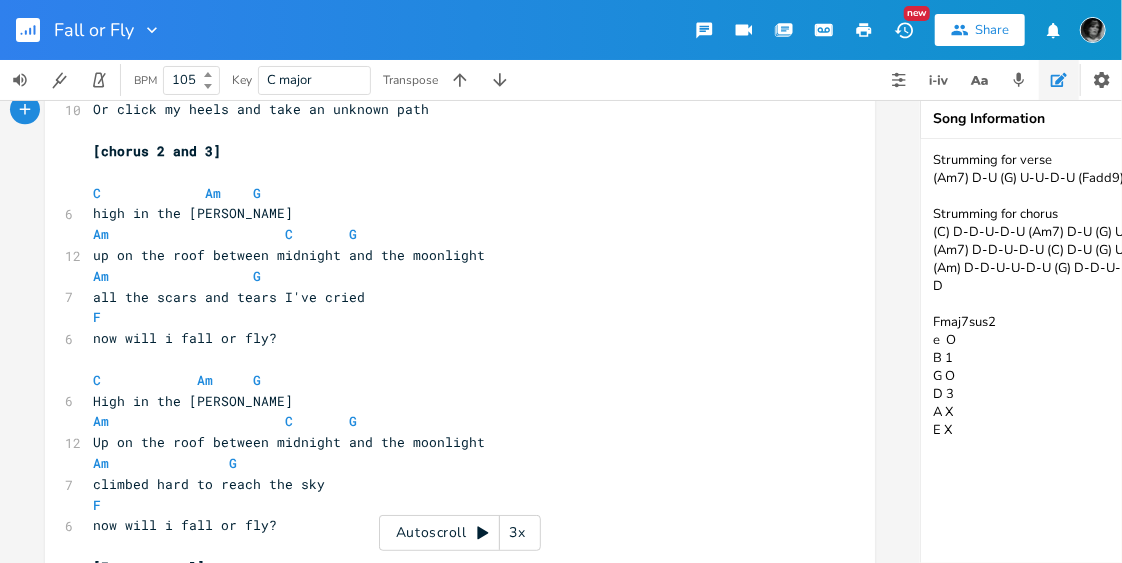scroll, scrollTop: 2182, scrollLeft: 0, axis: vertical 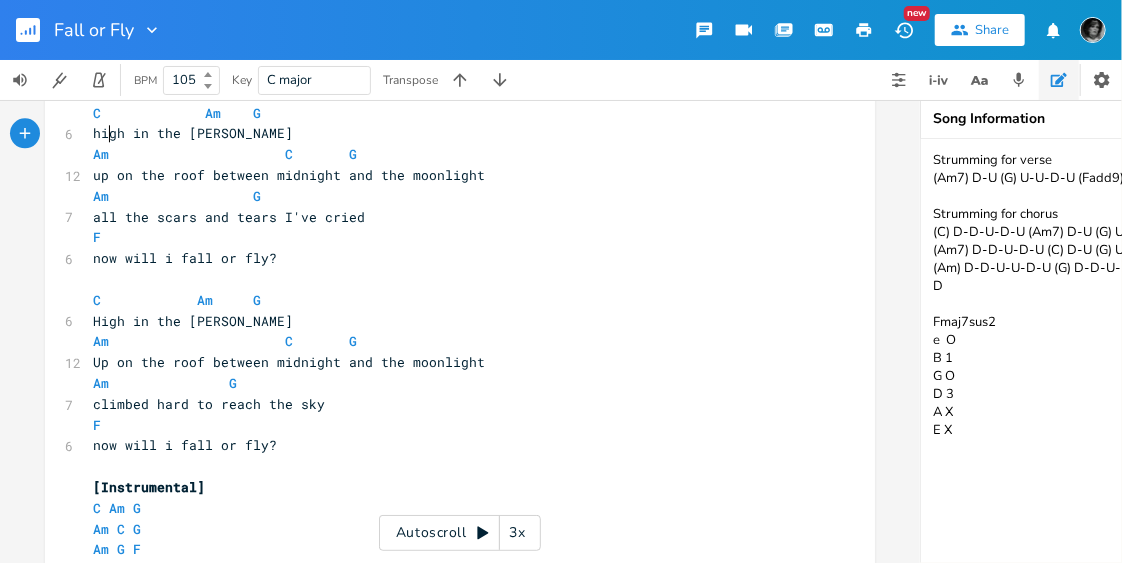 click on "high in the [PERSON_NAME]" at bounding box center (193, 133) 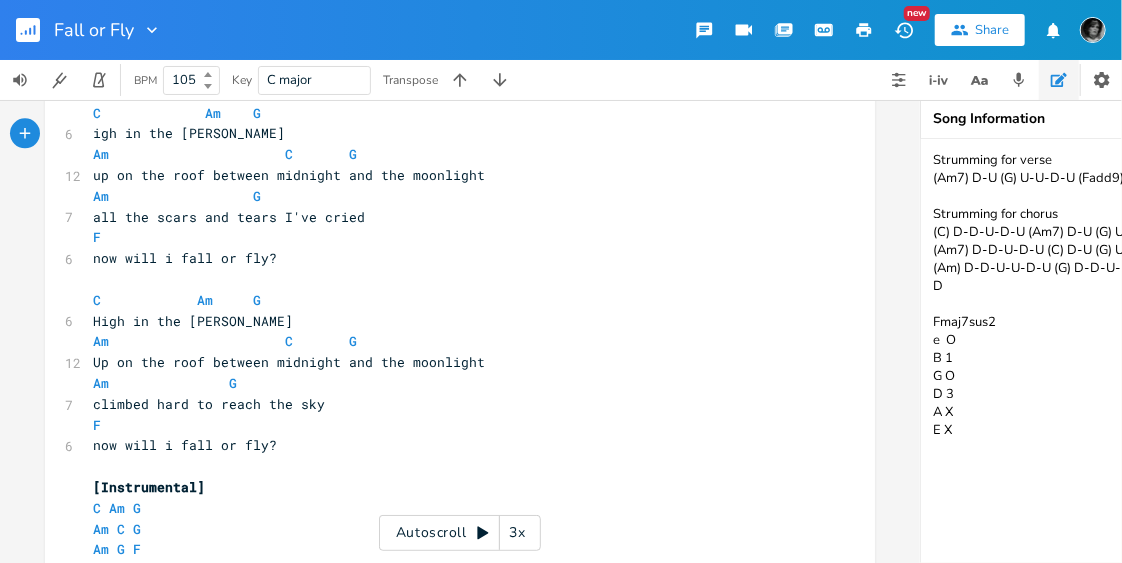 type on "H" 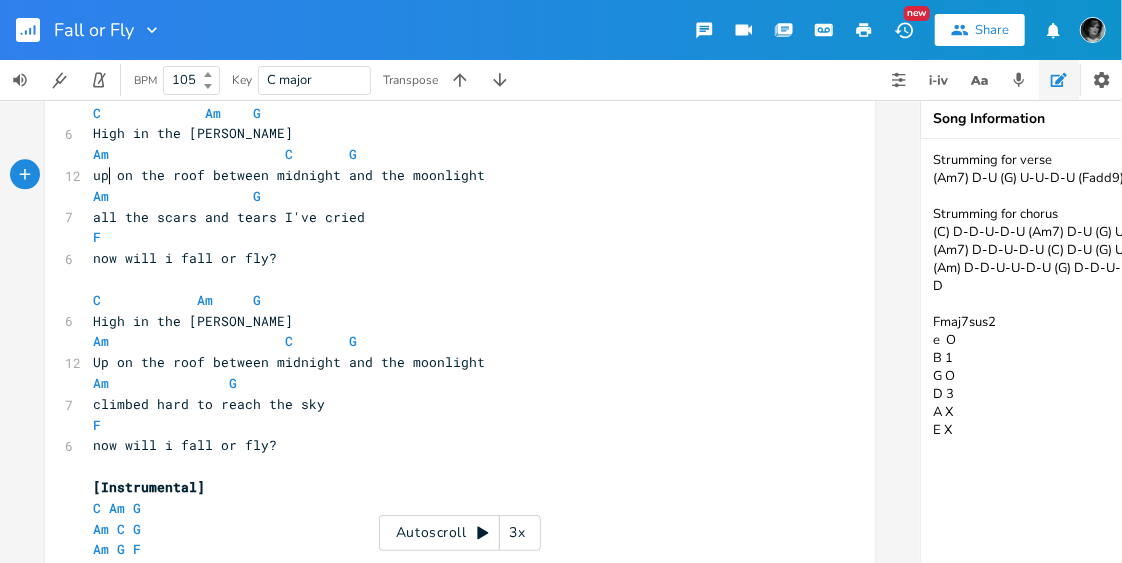 click on "up on the roof between midnight and the moonlight" at bounding box center [289, 175] 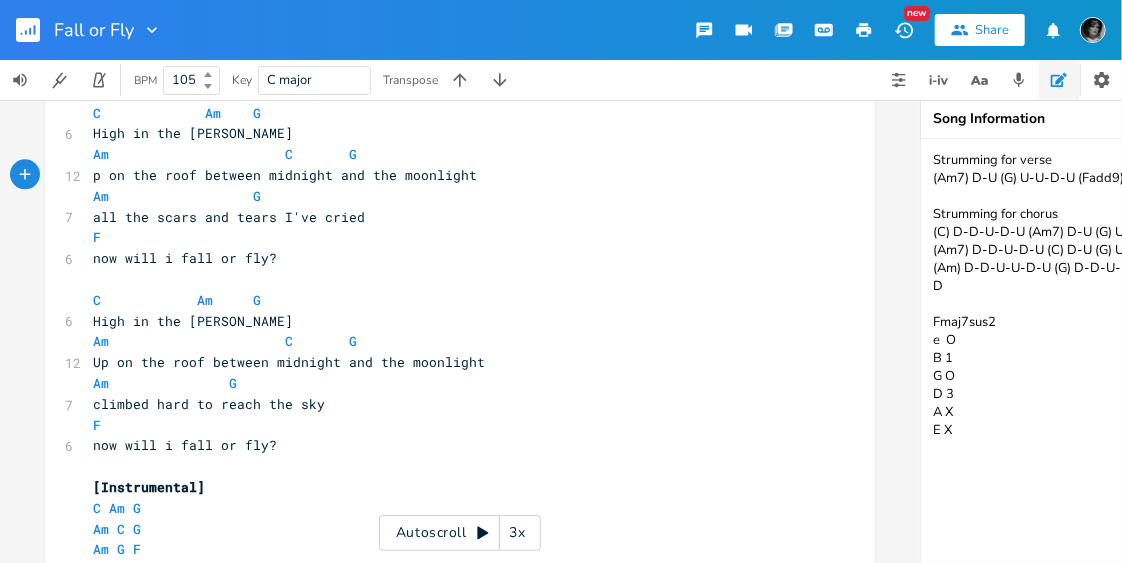 type on "U" 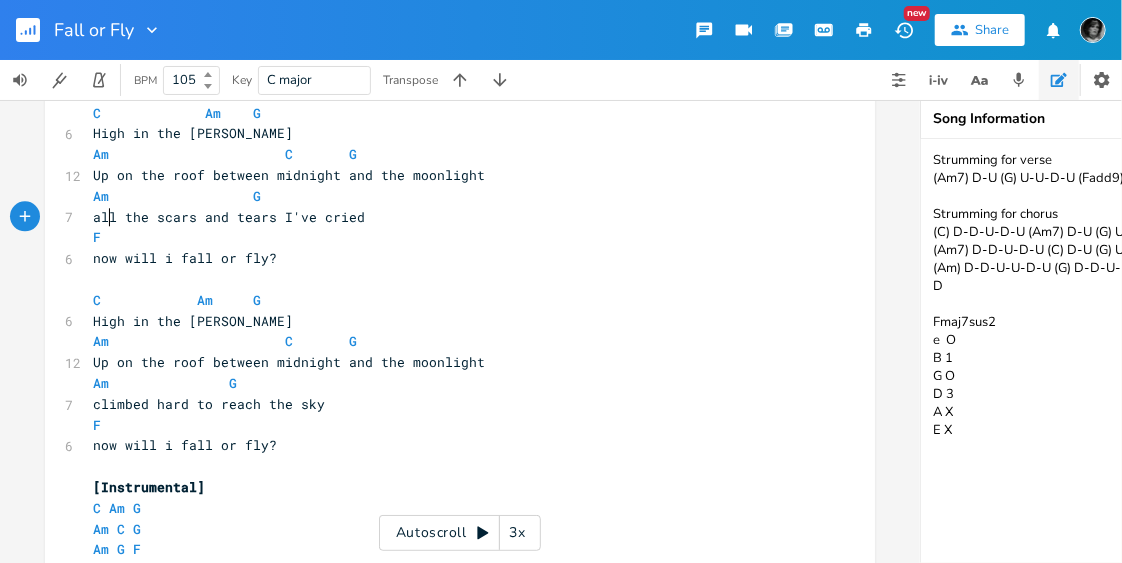 click on "all the scars and tears I've cried" at bounding box center (229, 217) 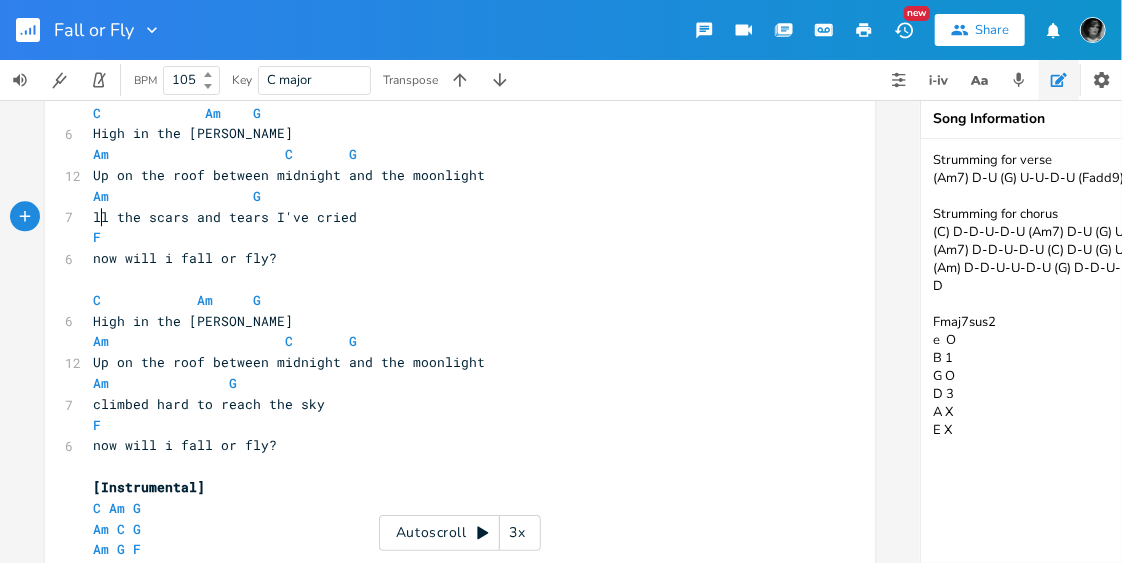type on "a" 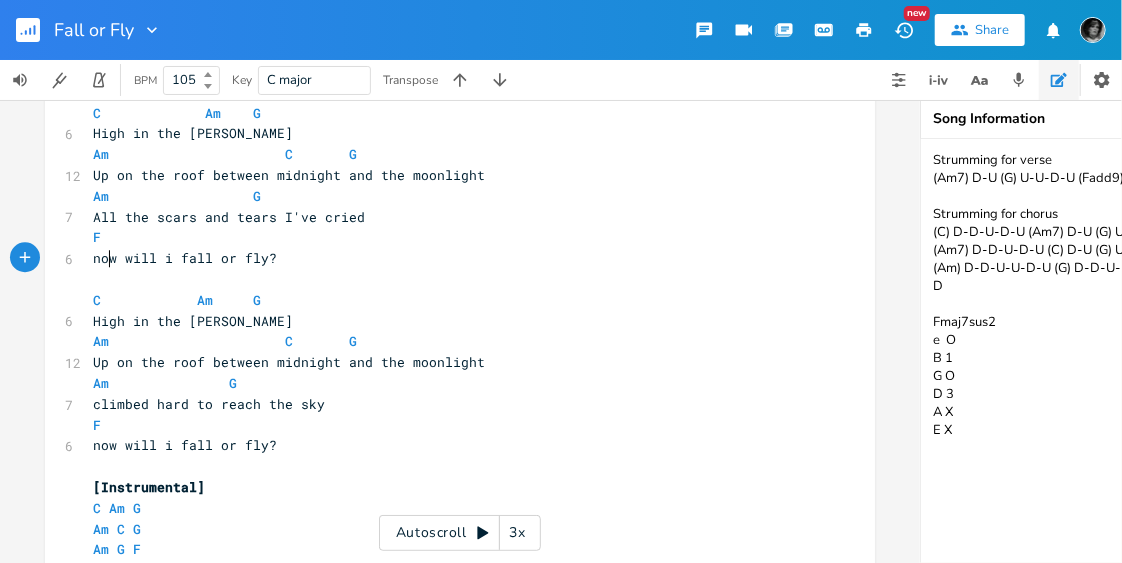click on "now will i fall or fly?" at bounding box center [185, 258] 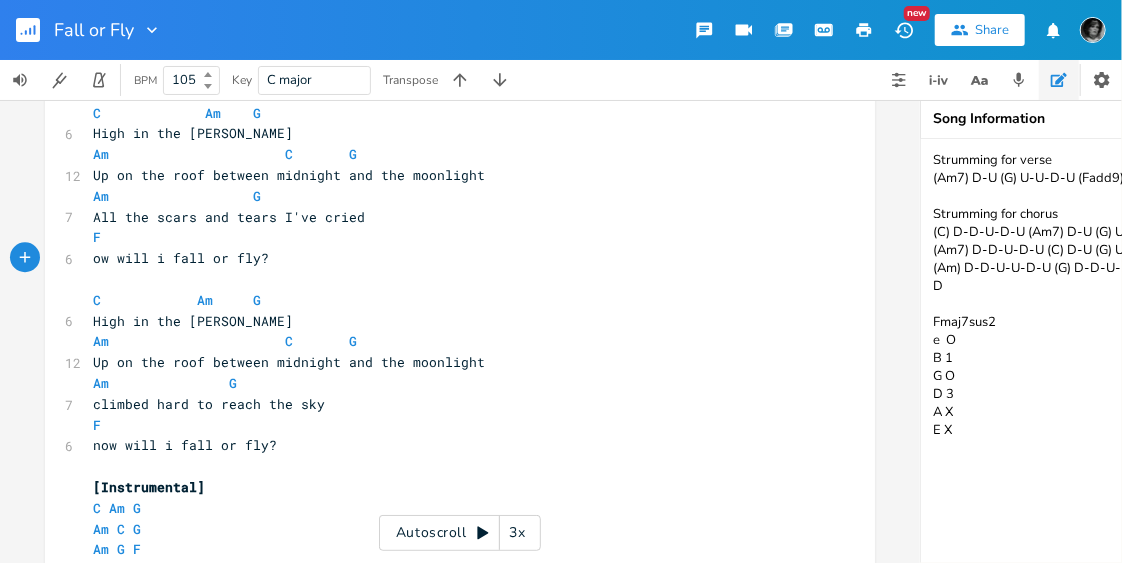 type on "N" 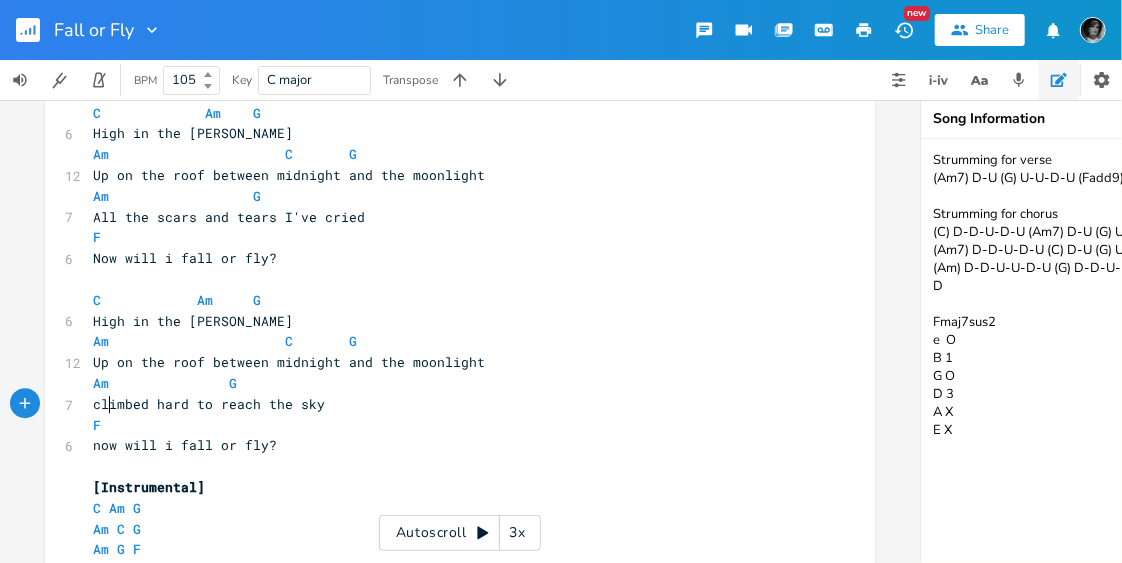 click on "climbed hard to reach the sky" at bounding box center [209, 404] 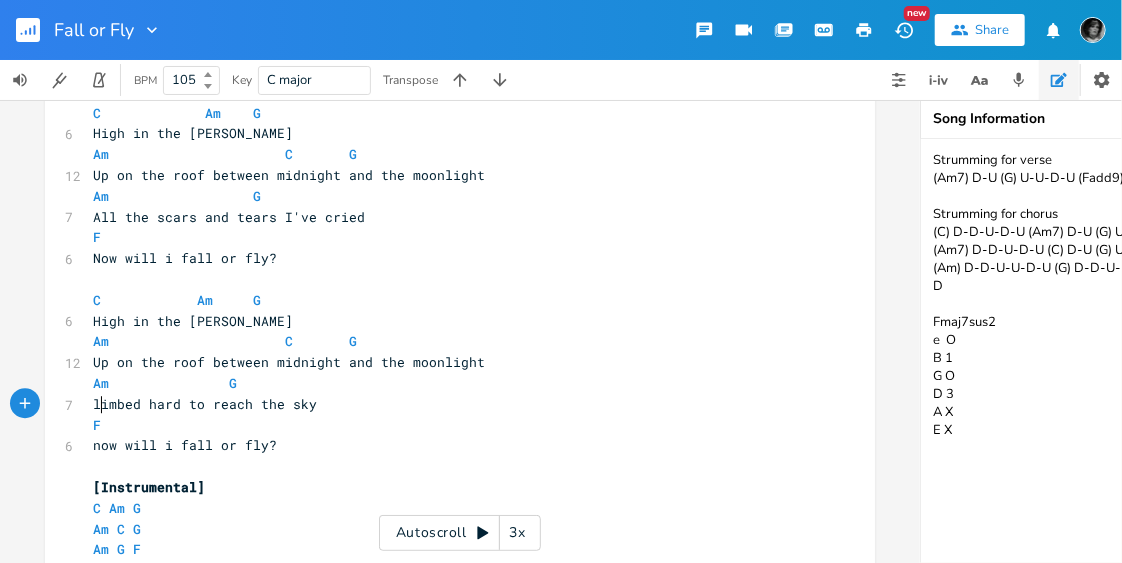 type on "C" 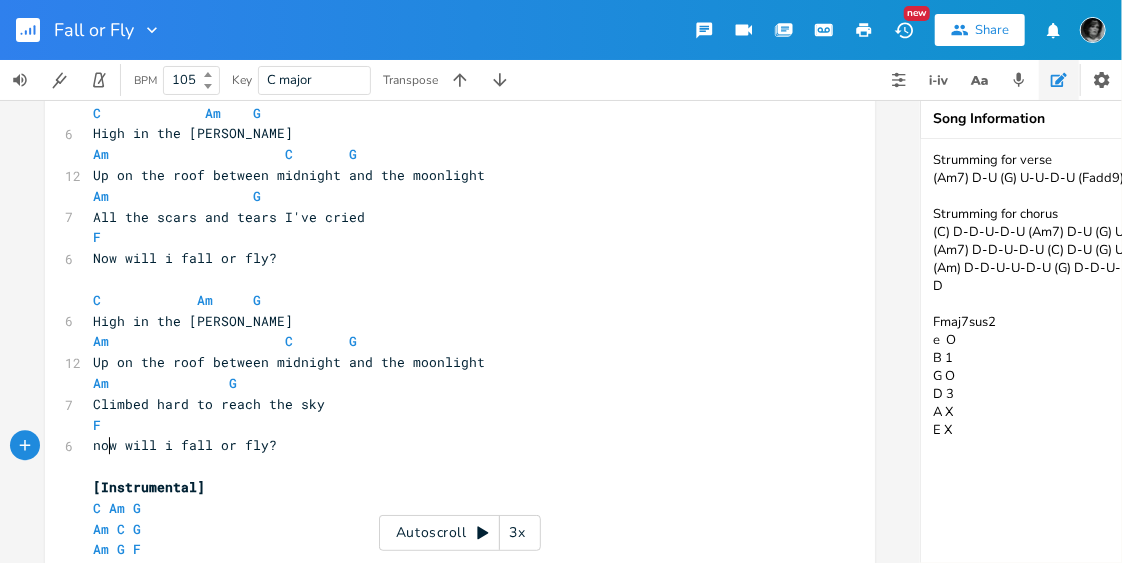 click on "now will i fall or fly?" at bounding box center [185, 445] 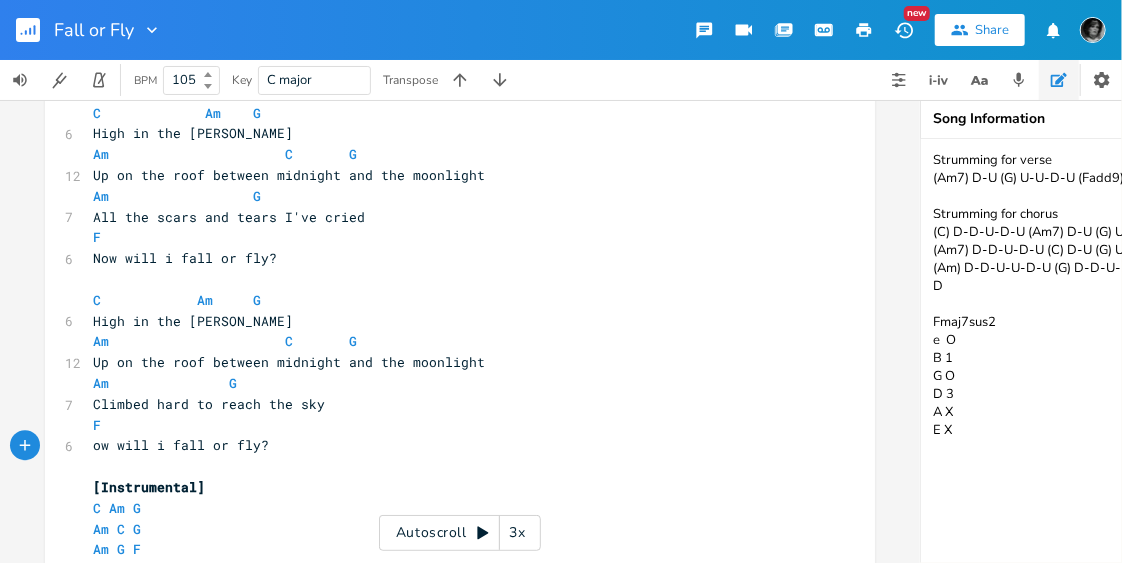 type on "N" 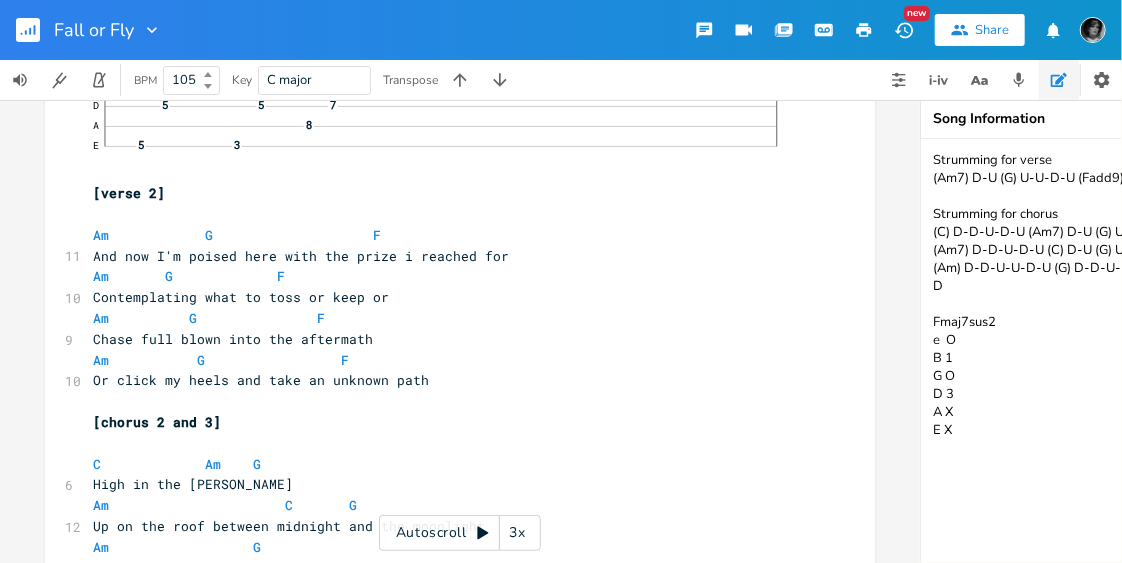 scroll, scrollTop: 1800, scrollLeft: 0, axis: vertical 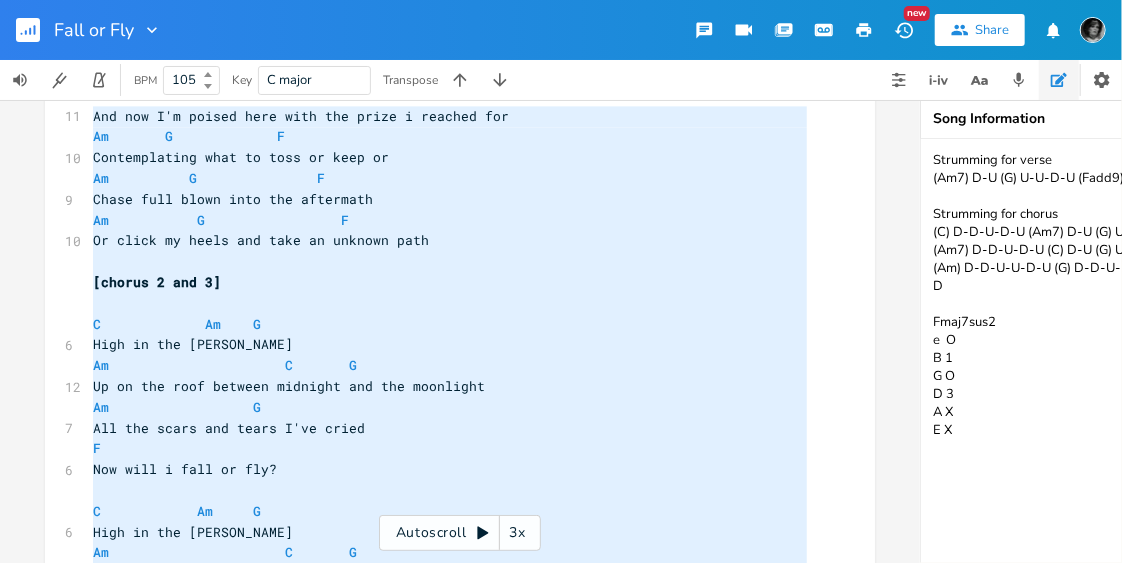 drag, startPoint x: 147, startPoint y: 392, endPoint x: 84, endPoint y: 112, distance: 287 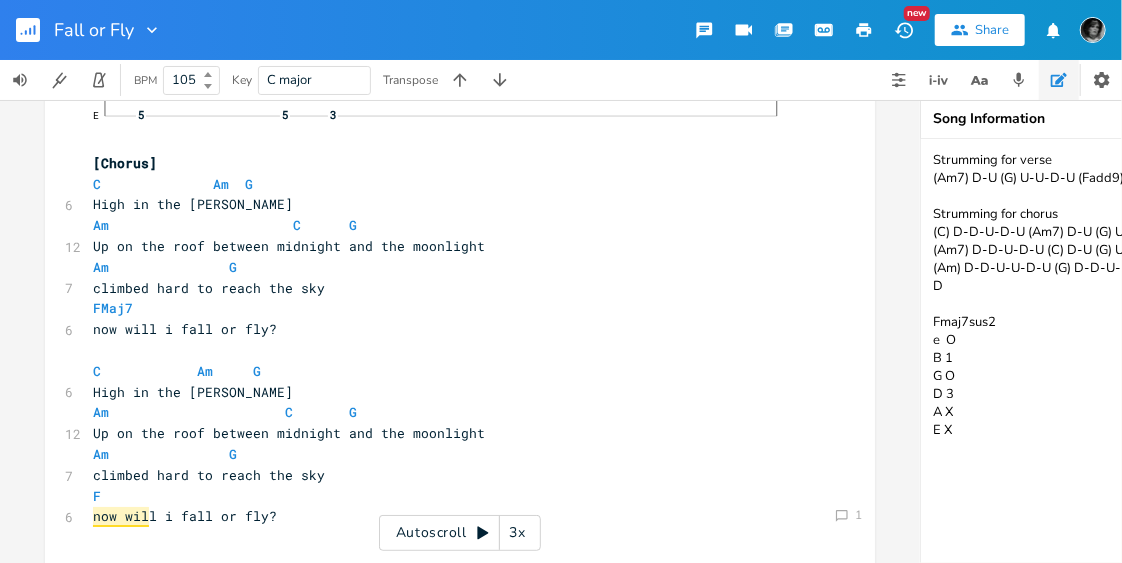 scroll, scrollTop: 2850, scrollLeft: 0, axis: vertical 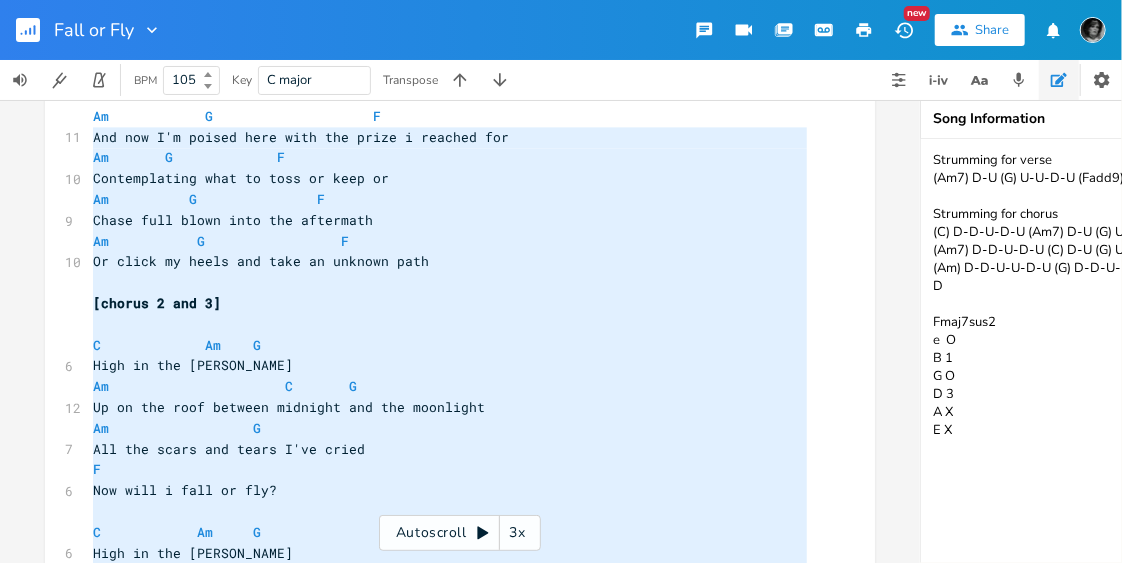 click on "x 3 Fall or Fly 8 by [PERSON_NAME] [PERSON_NAME] and [PERSON_NAME] 7 CAPO 1 with Half Step Guitar  ​ ( Am7 )  D -U ( G ) U-U- D -U ( Fadd9 )  D -U-U-U- D -U ​ [intro tab]     Am7        Gadd4      Am7        Gadd4            Am7         Gsus4     Am7      Gadd4 E | | | B 0 | 0 | | 0 G 5 x 5 | 5 x 5 5 | 5 x 5 | 5 x 5 5 D 5 x 5 | 5 x 5 5 | 5 x 5 | 5 x 5 5 A x | x | x | x E 5 x 3 | 5 x 3 | 5 x 3 | 5 x 3 [intro]   Am7        Gadd4      Am7        Gadd4            Am7         Gsus4     Am7      Gadd4 ​ ​ [verse tab]    Am7         Gsus4        Fmaj7sus2                 Am7       Gsus4       Fadd9    E | 0 | 3 B | 1 1 | 1 1 1 G 5 x 5 x | 0 x 0 | 5 x 5 x 0 h 2 0 D 5 x 5 x | 3 x 3 | 5 x 5 x 3 3 A x x | x | x x E 5 x 3 x | x | 5 x 3 x E | 0 | 3 B | 1 1 | 1 1 1 G 5 x 5 x | 0 x 0 | 5 x 5 x 0 h 2 0 D 5 x 5 x | 3 x 3 | 5 x 5 x 3 3 A x x | x | x x E 5 x 3 x | x | 5 x 3 x ​ Am7 : x02010  Gsus4 : 3x0010  3 Fmaj7sus2: xx3010 Fadd9 : xx3013 ​ [verse 1] Am" at bounding box center [475, 4123] 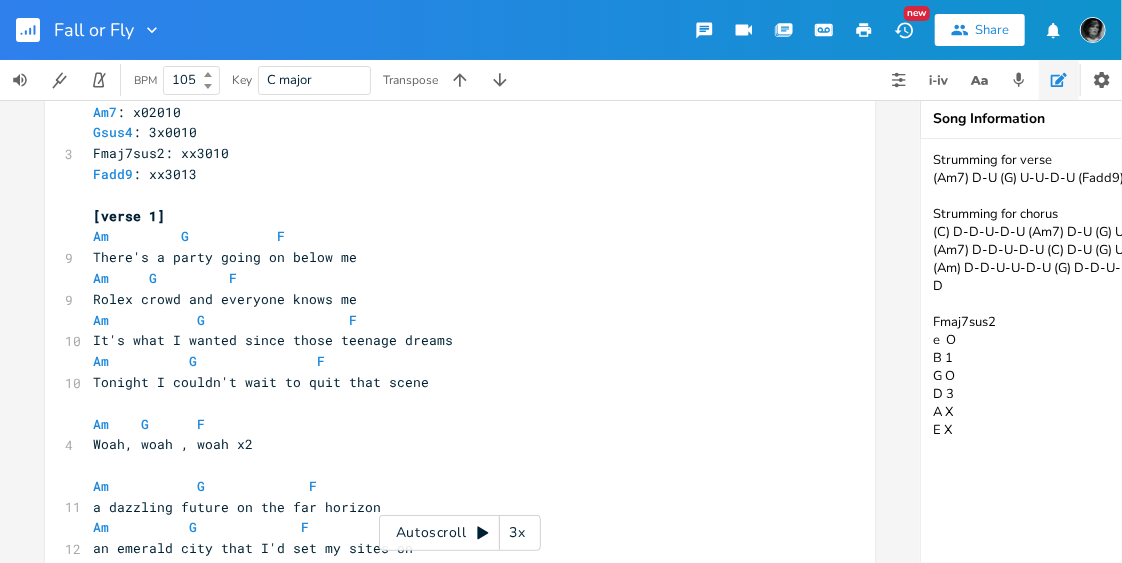 scroll, scrollTop: 828, scrollLeft: 0, axis: vertical 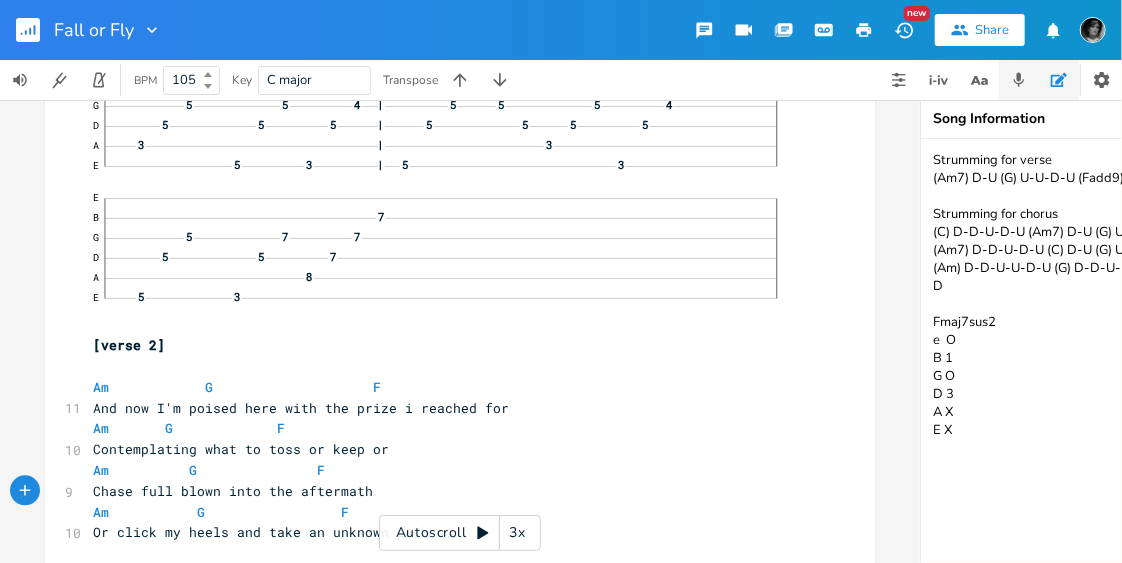 click 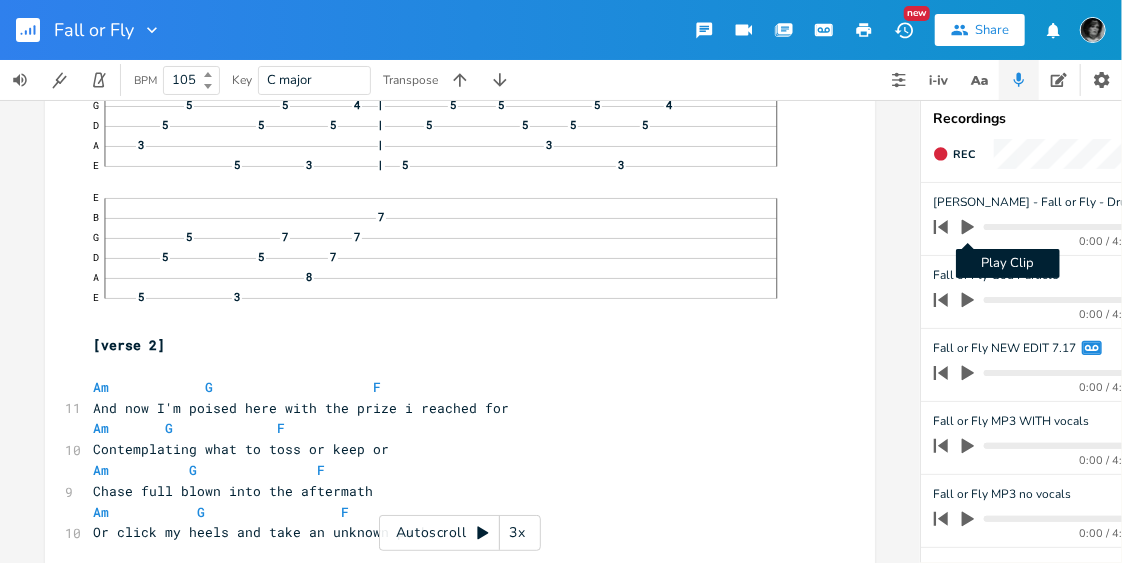 click 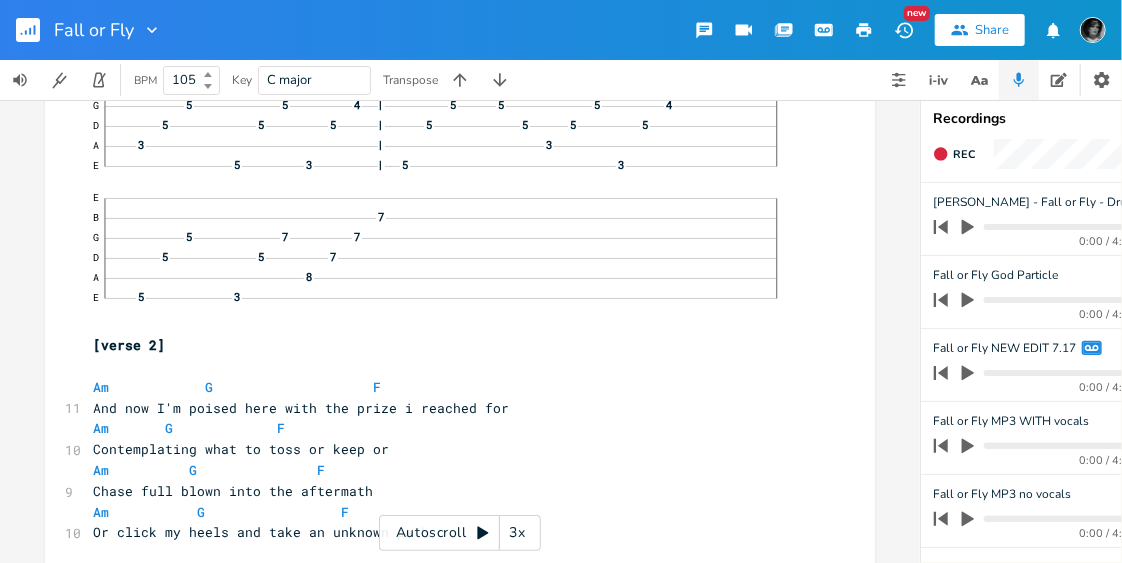 click 